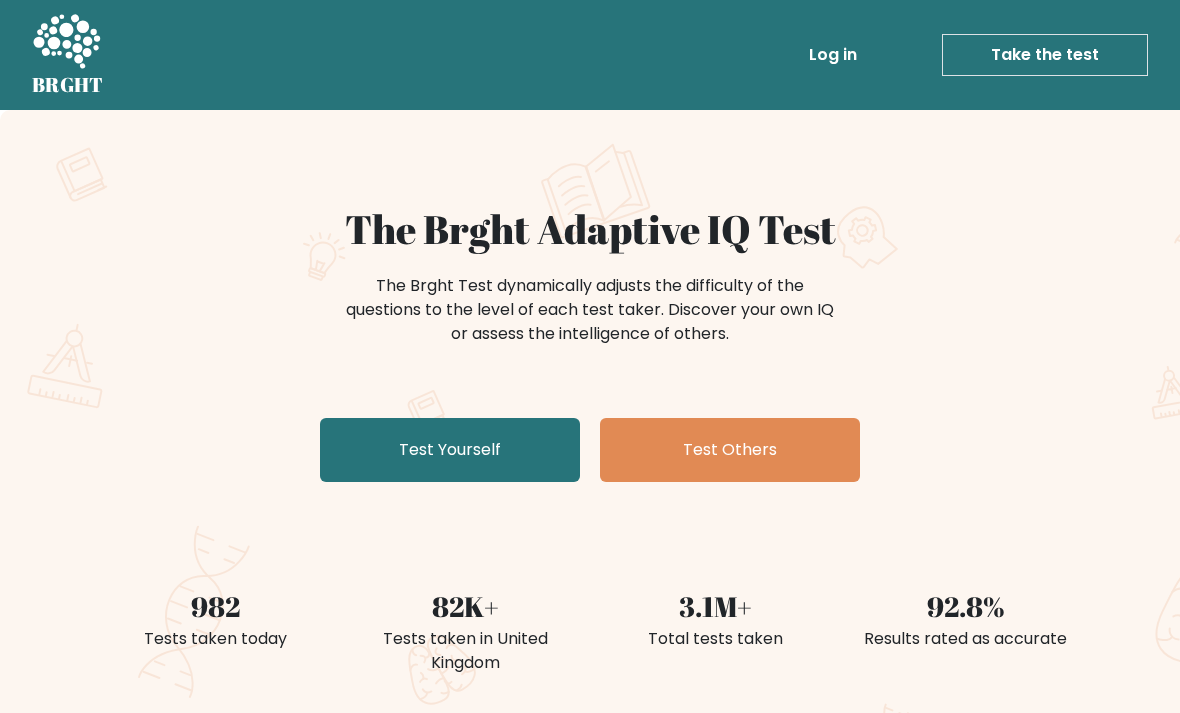 scroll, scrollTop: 0, scrollLeft: 0, axis: both 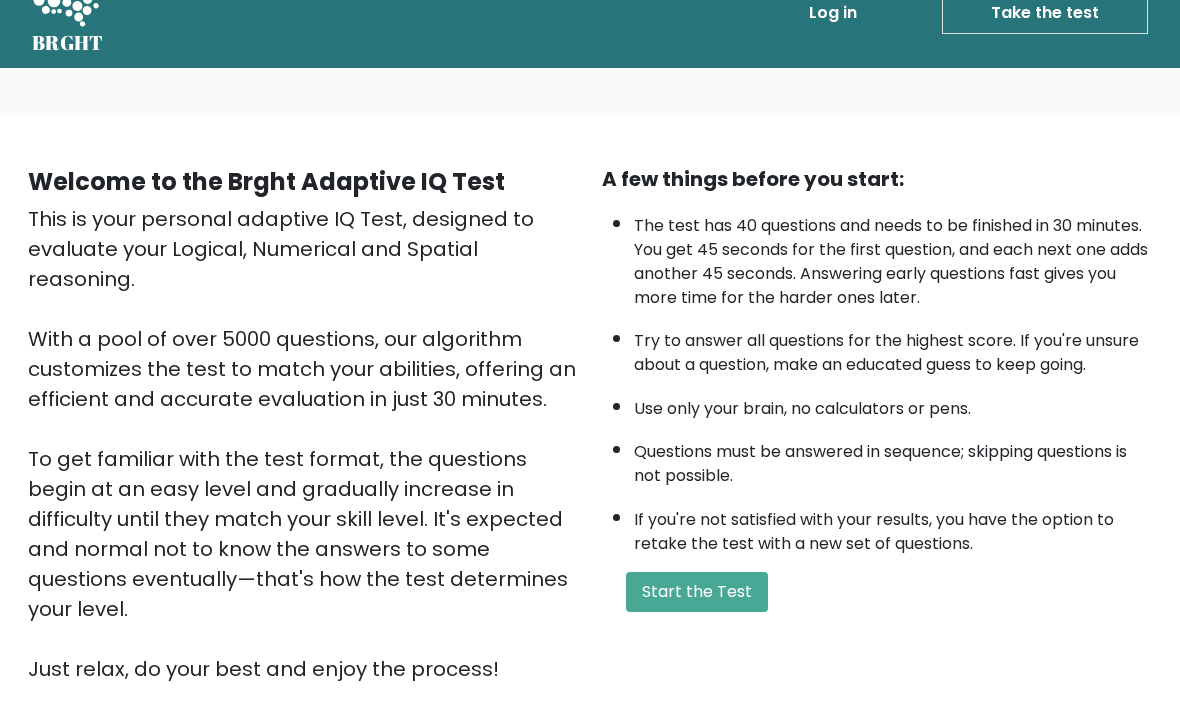 click on "Start the Test" at bounding box center [697, 593] 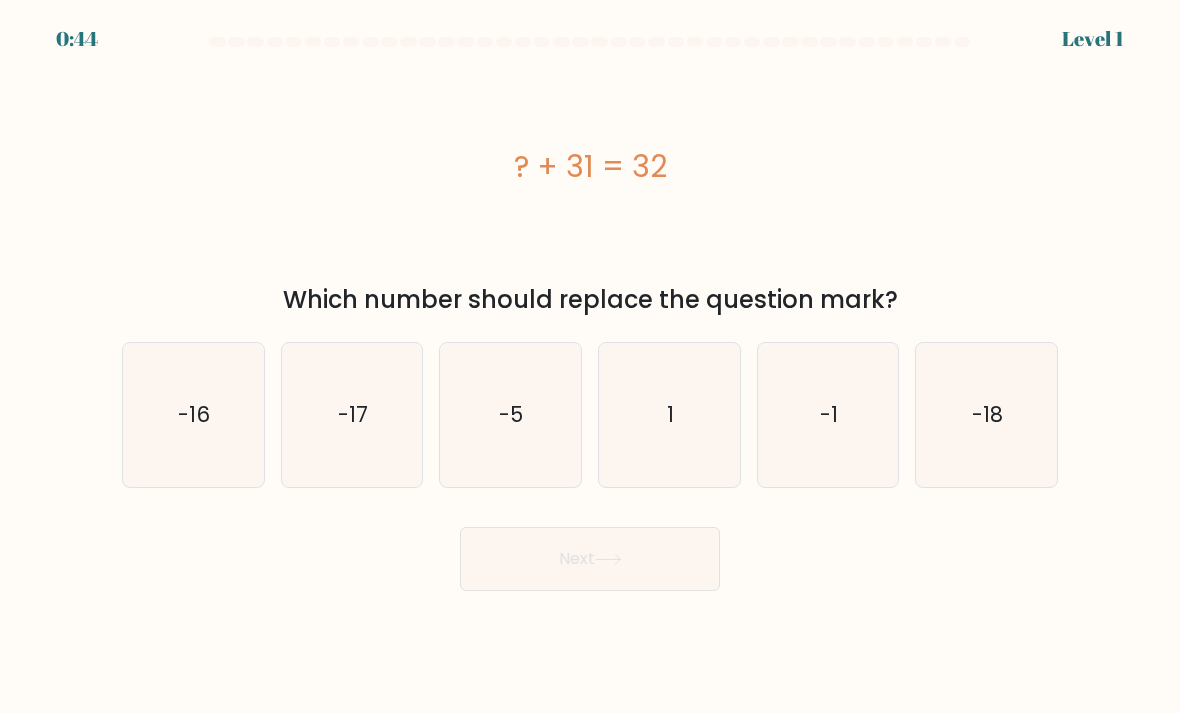 scroll, scrollTop: 0, scrollLeft: 0, axis: both 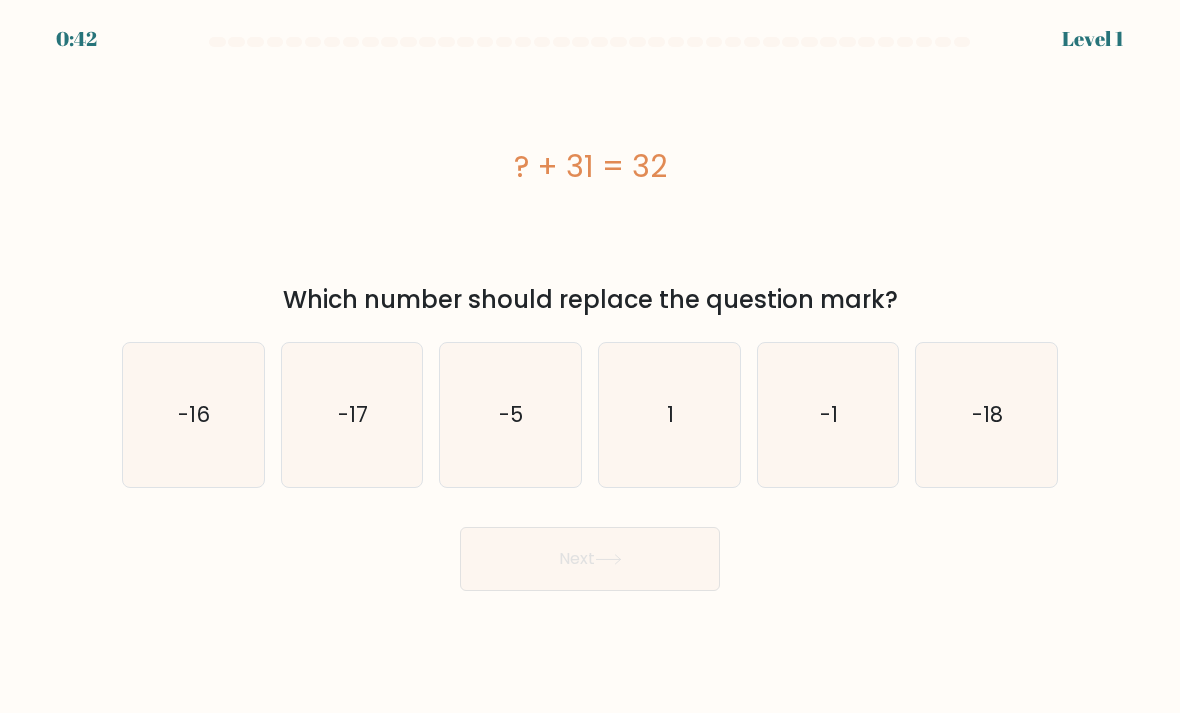 click on "1" 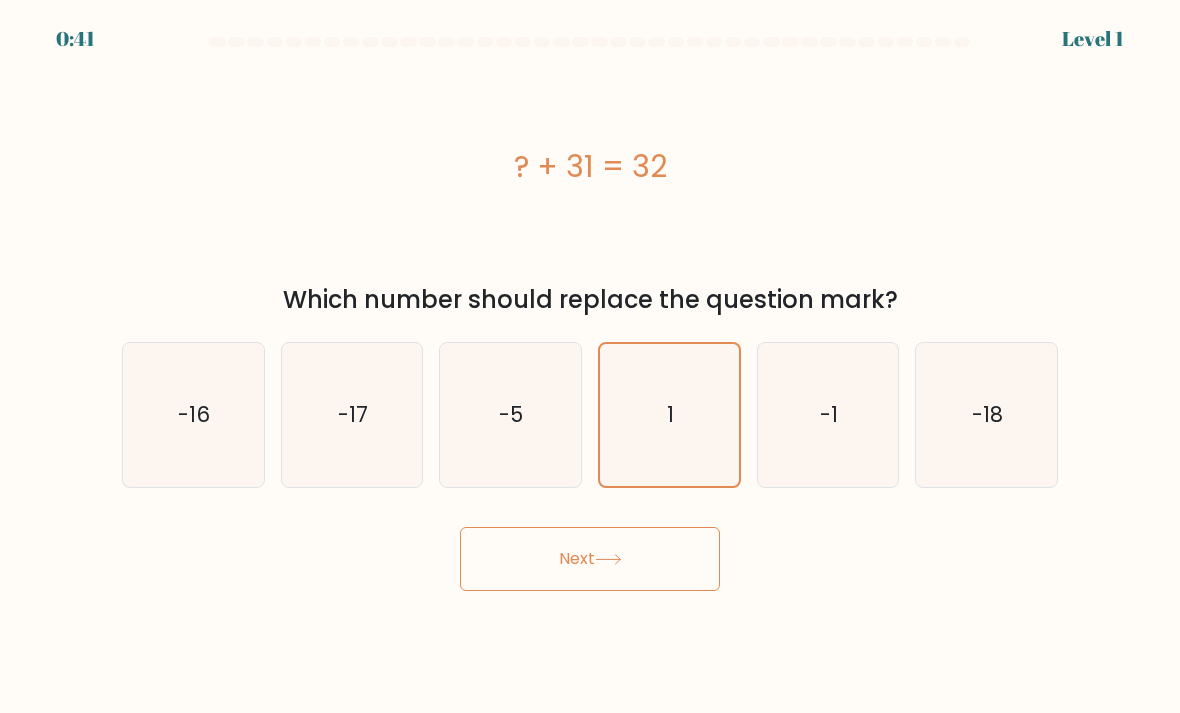 click on "Next" at bounding box center (590, 559) 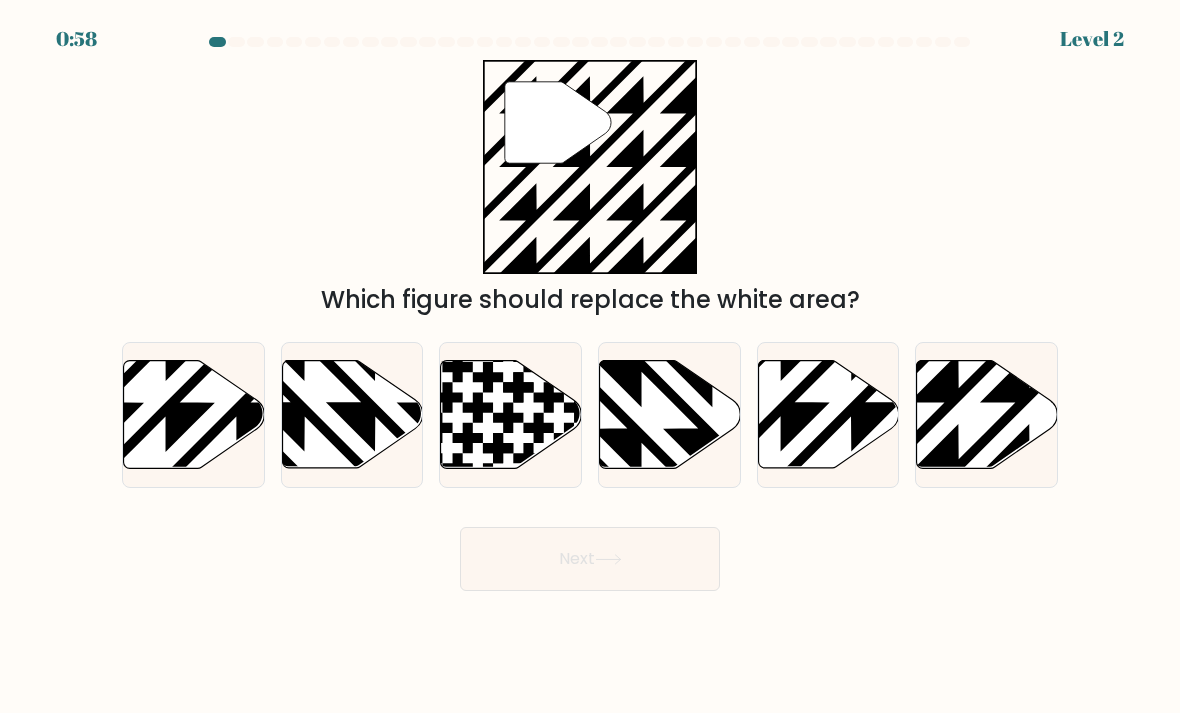 click 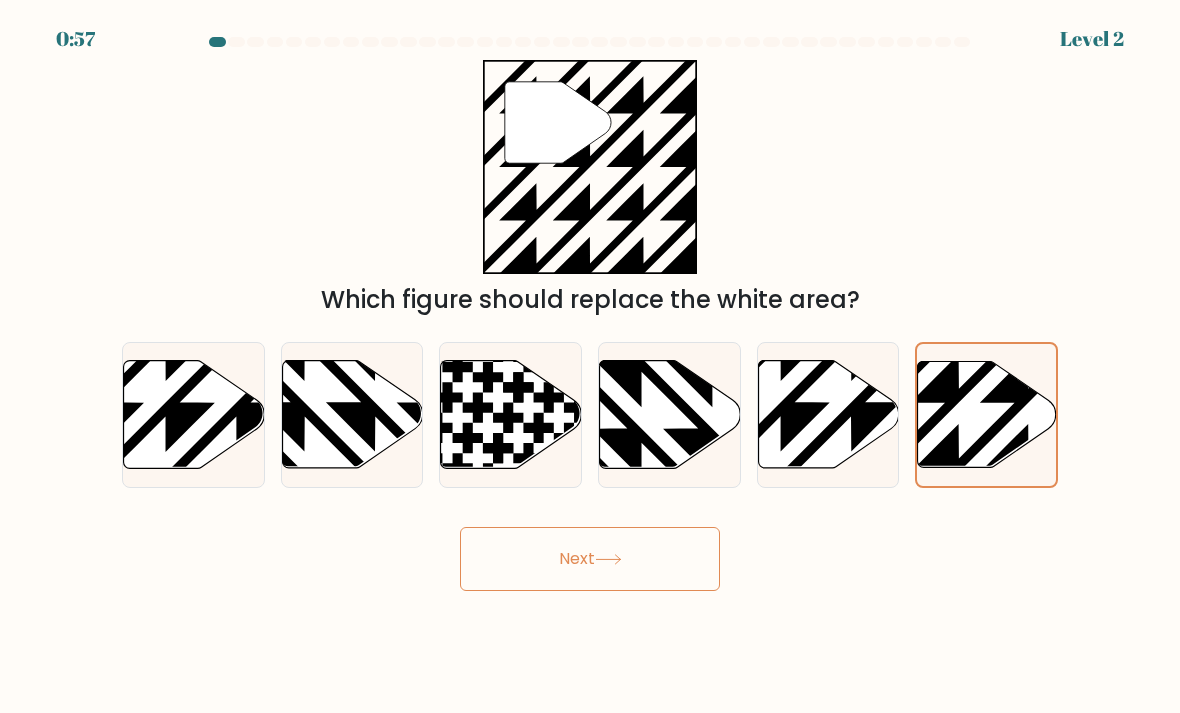 click on "Next" at bounding box center [590, 559] 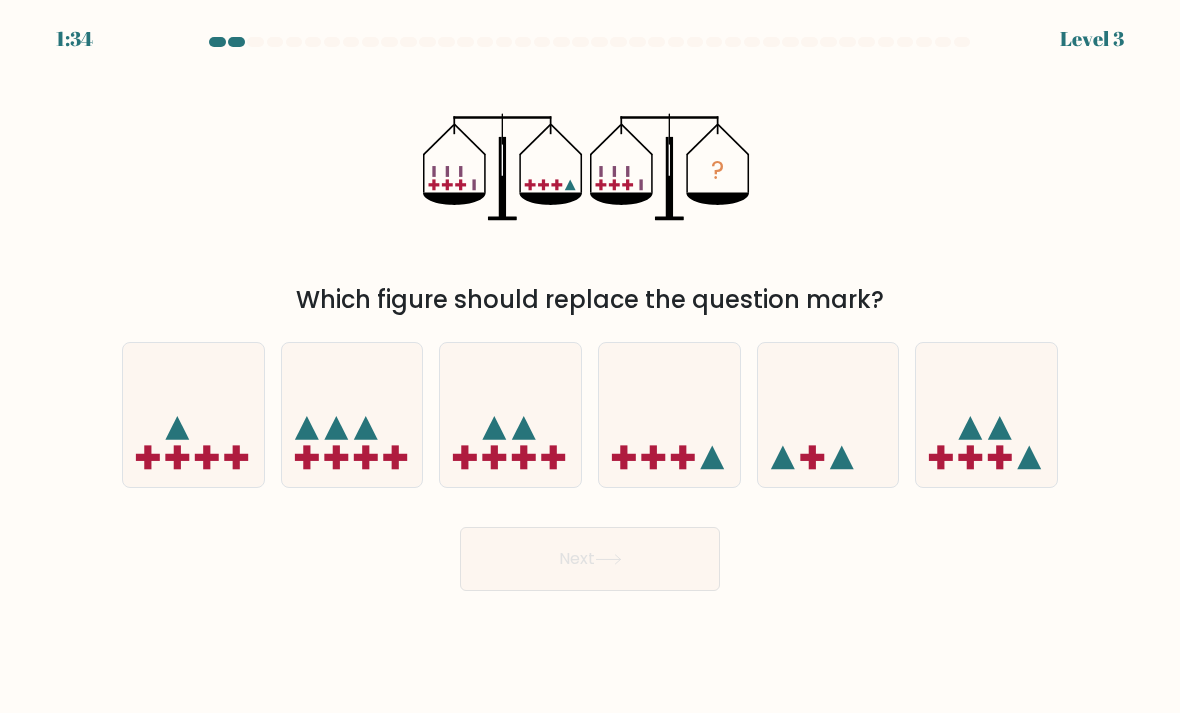 click 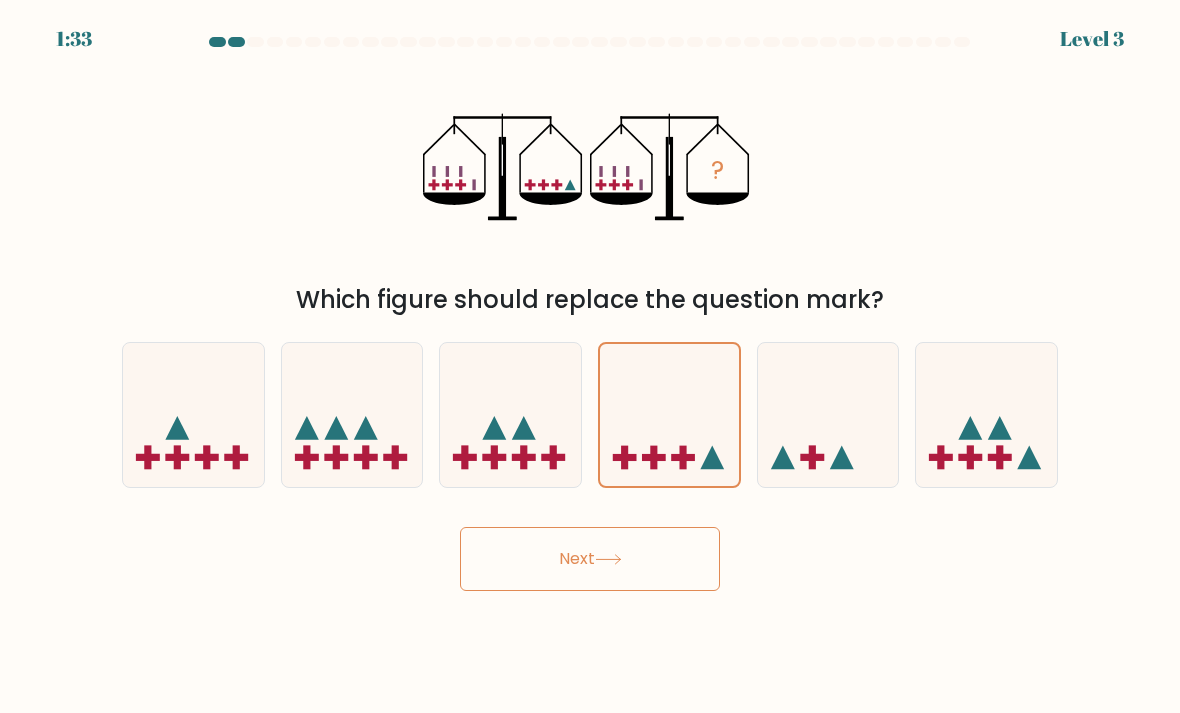 click on "Next" at bounding box center [590, 559] 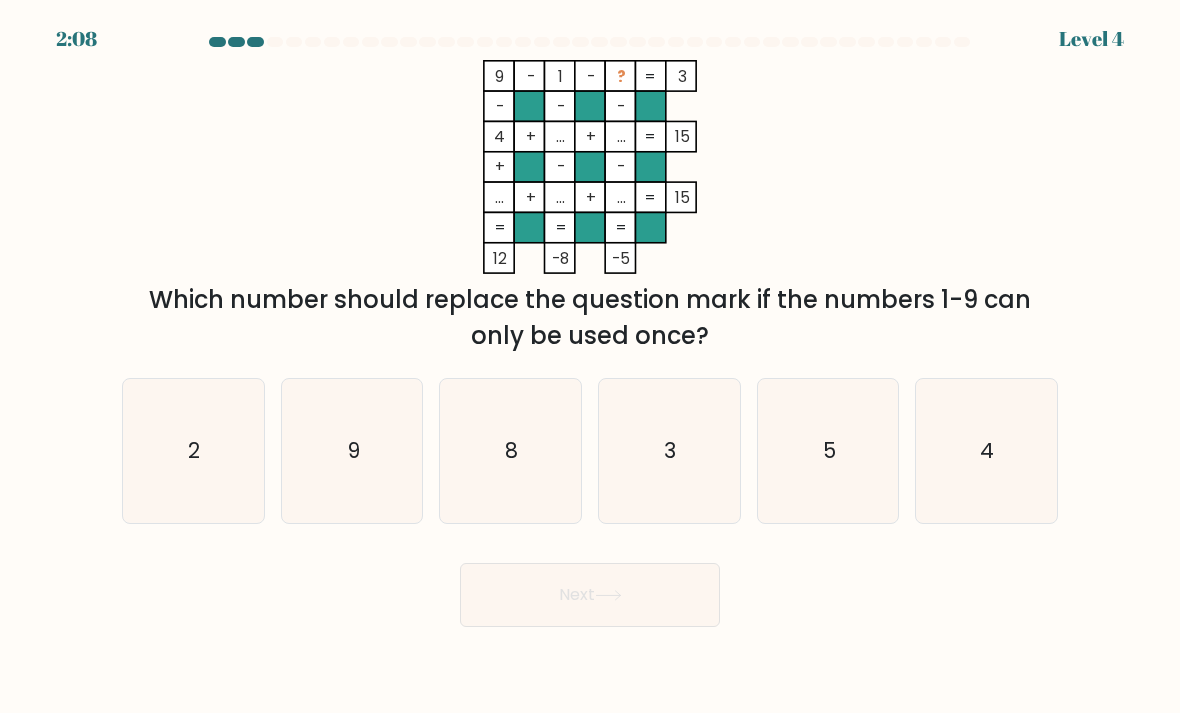 click on "5" 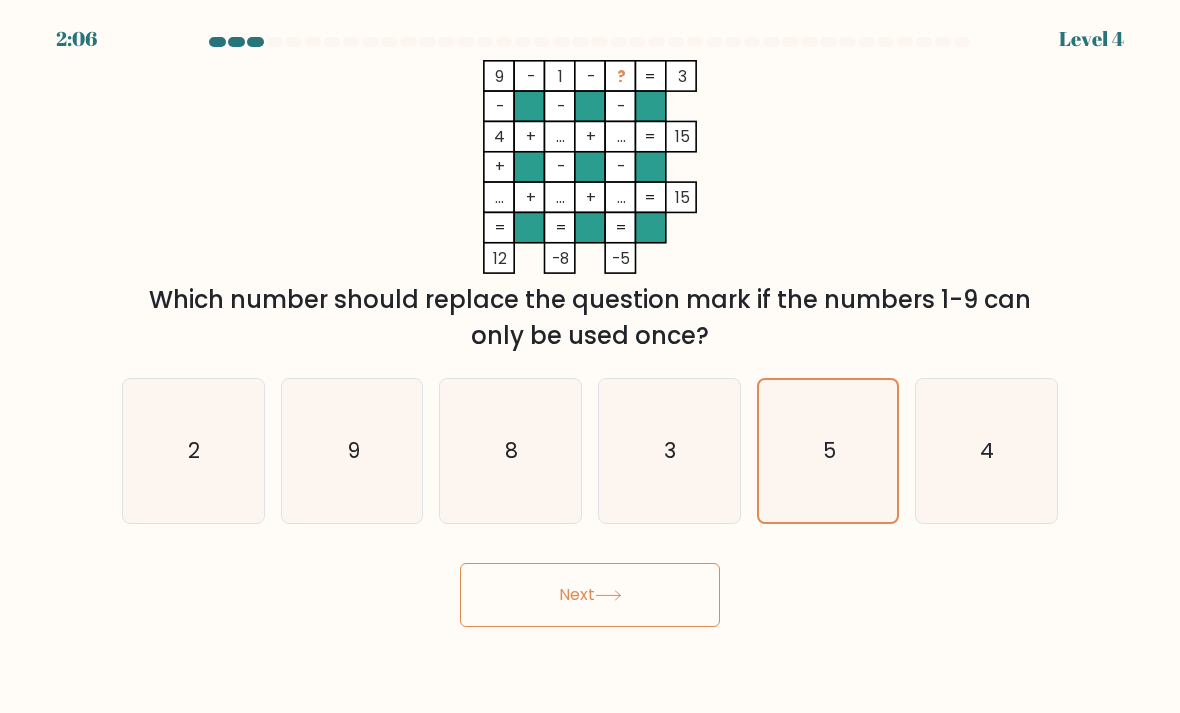 click on "Next" at bounding box center (590, 595) 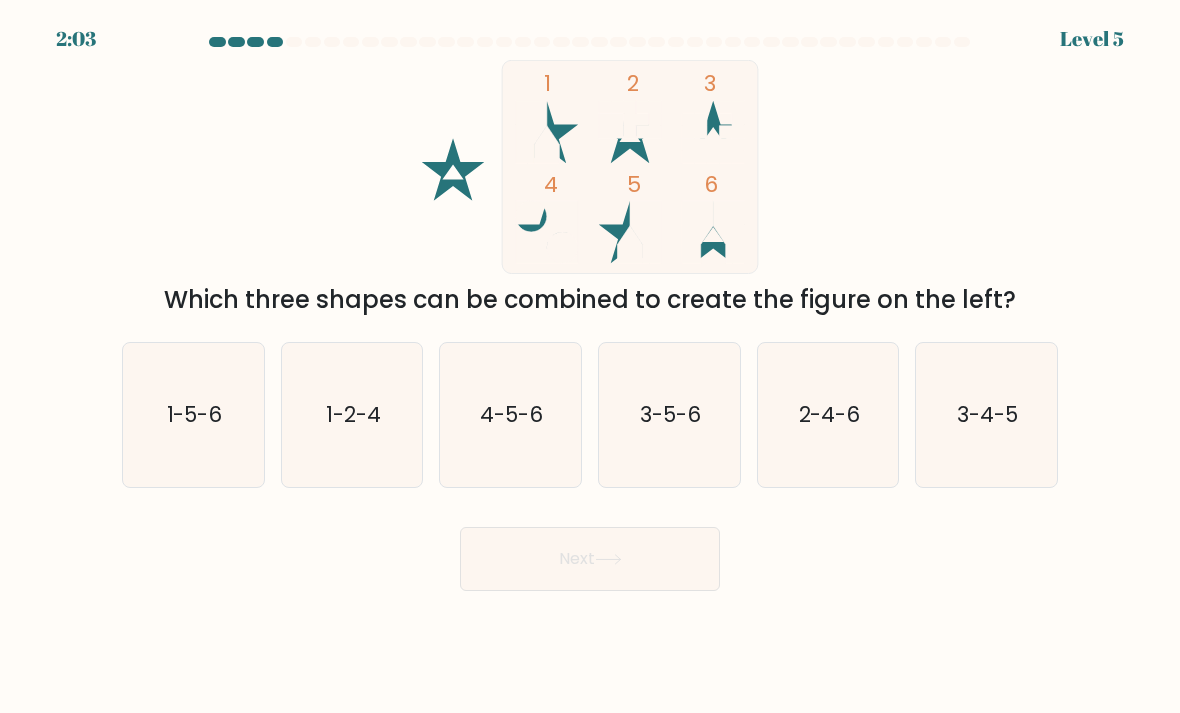click on "1-5-6" 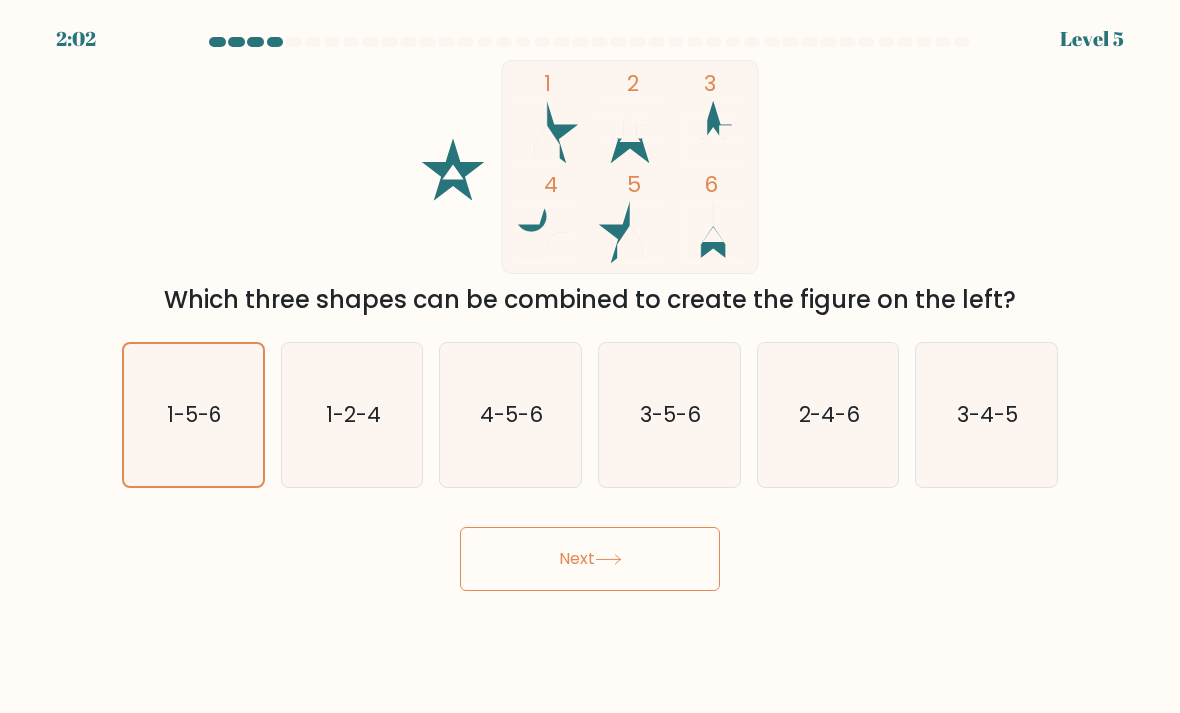 click on "Next" at bounding box center [590, 559] 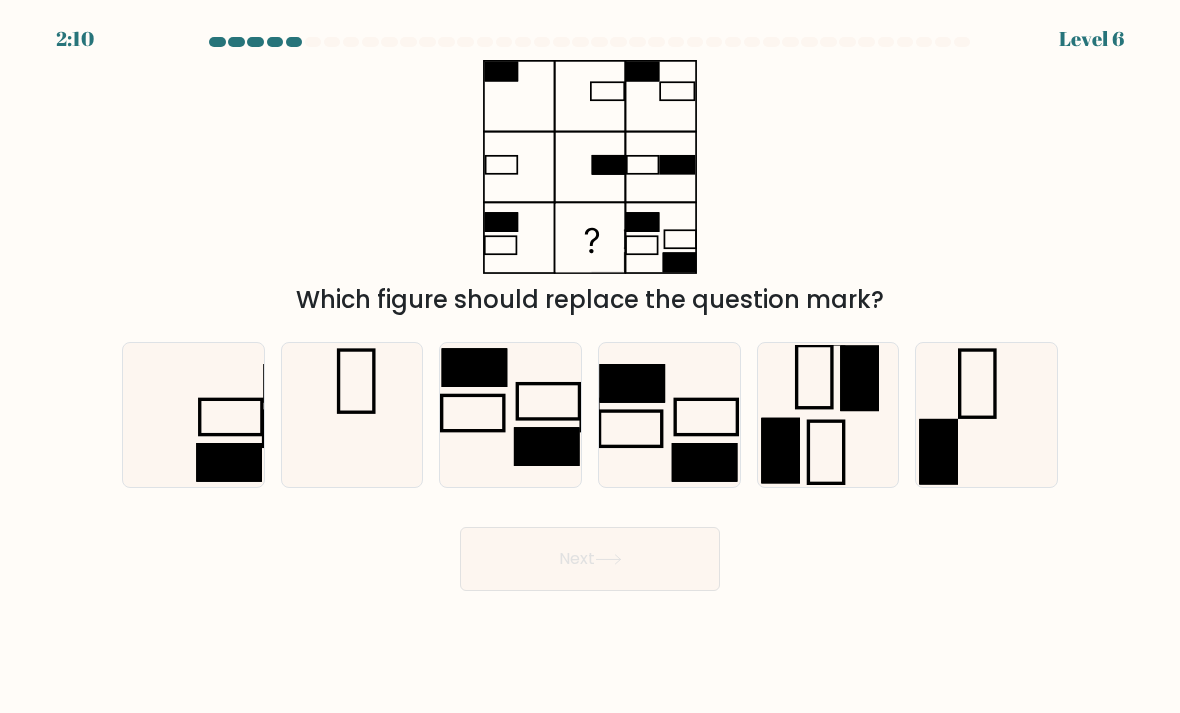 click 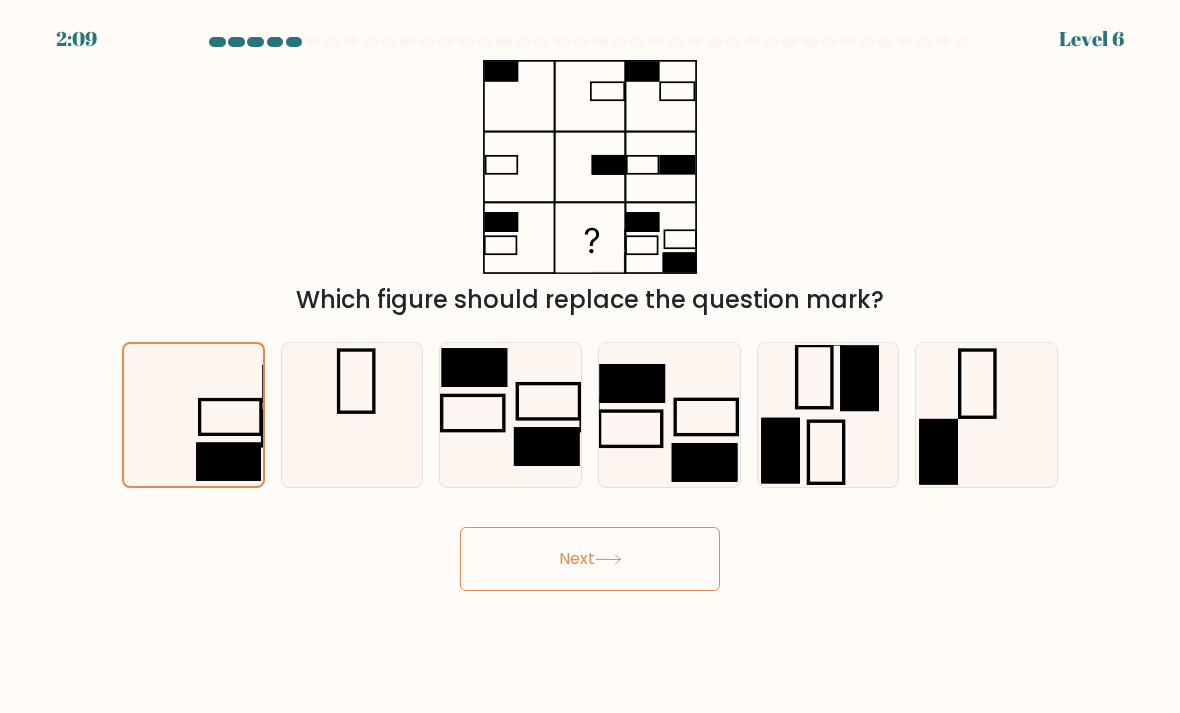 click on "Next" at bounding box center [590, 559] 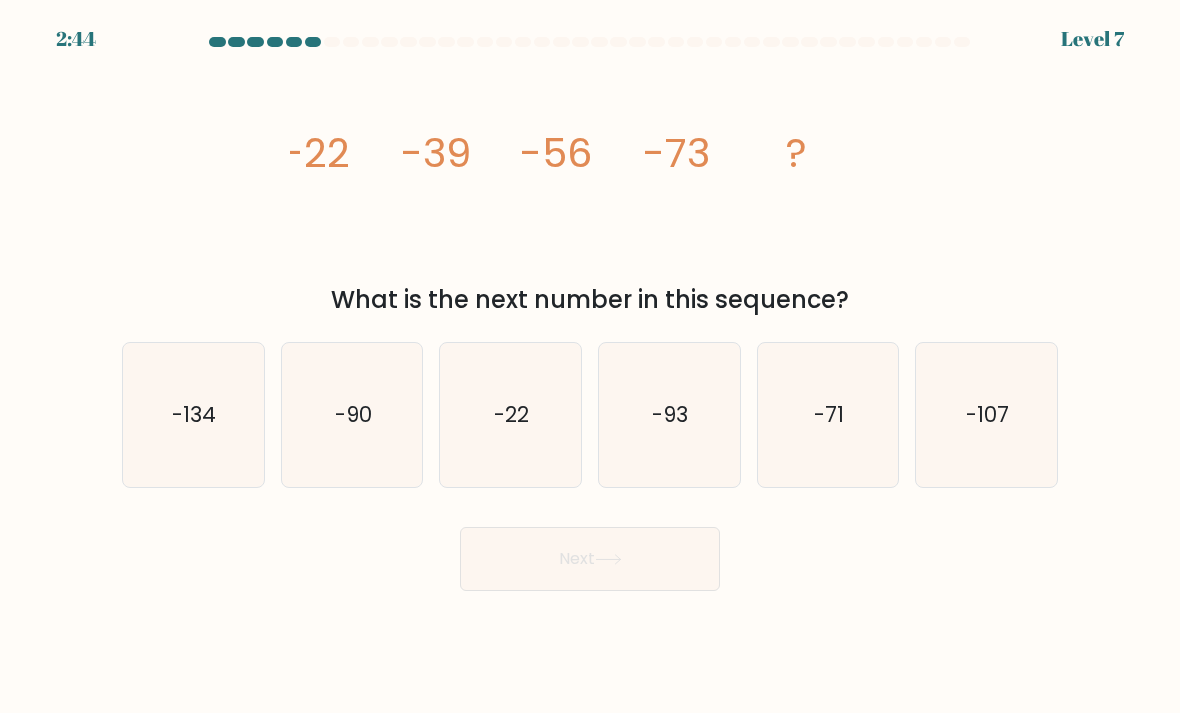 click on "-90" 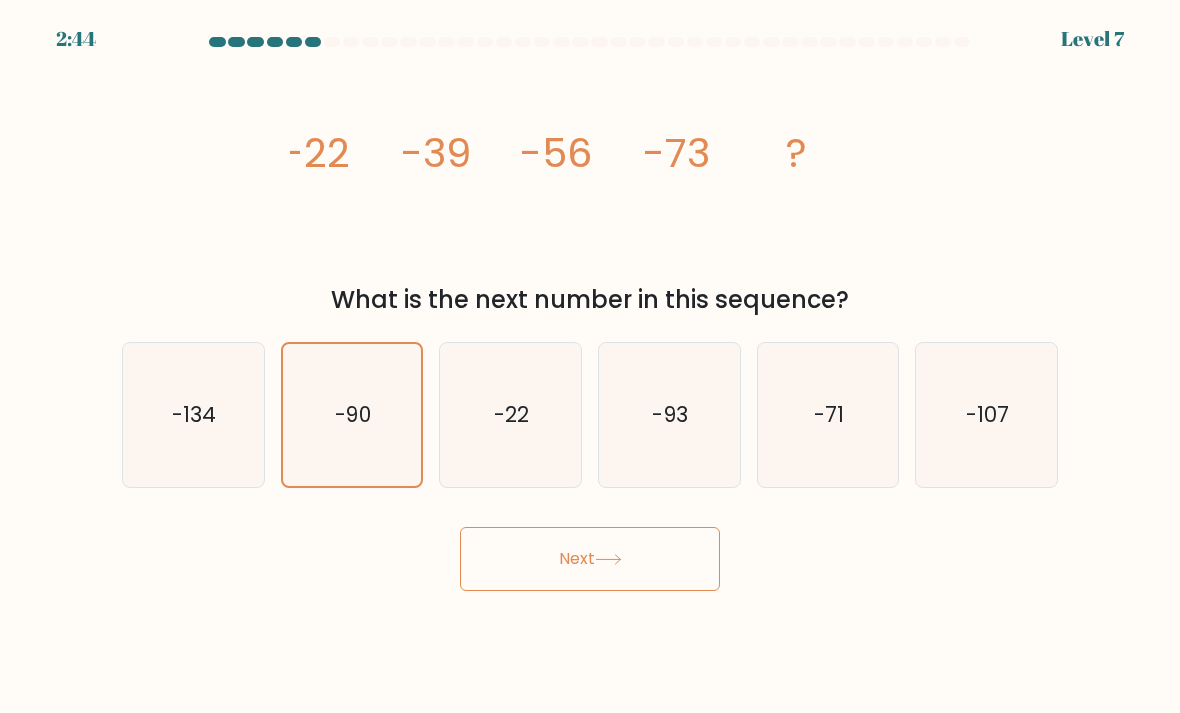 click on "Next" at bounding box center (590, 559) 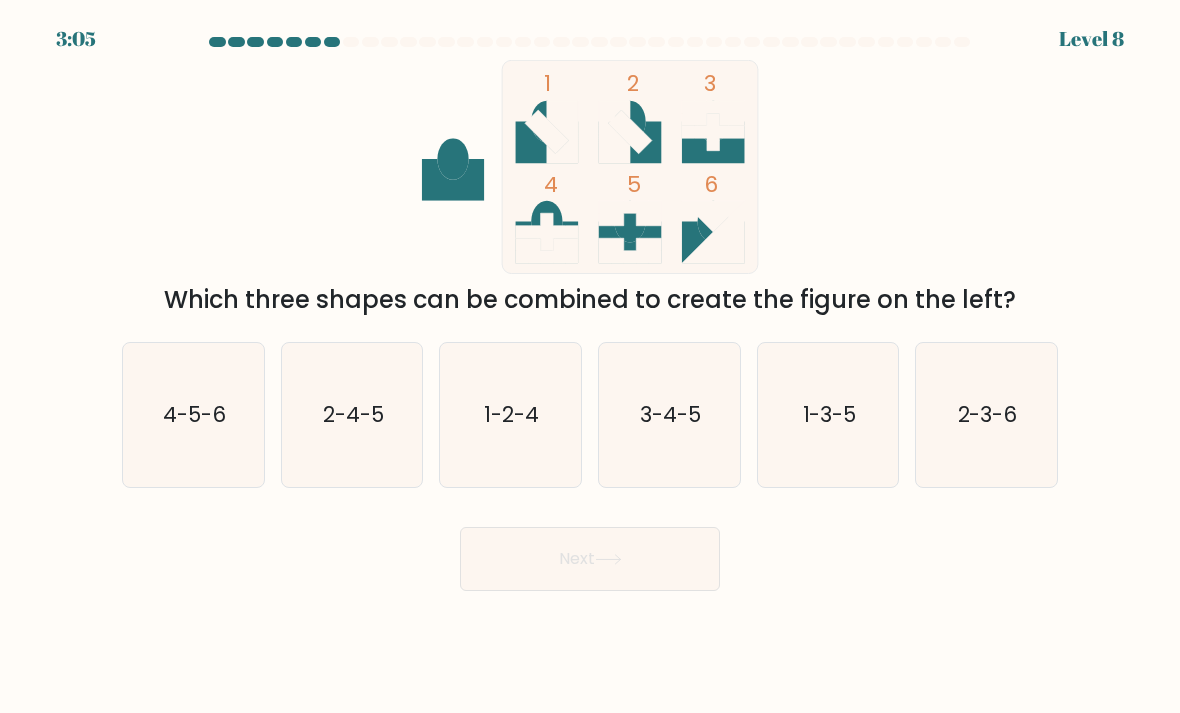 click on "3-4-5" 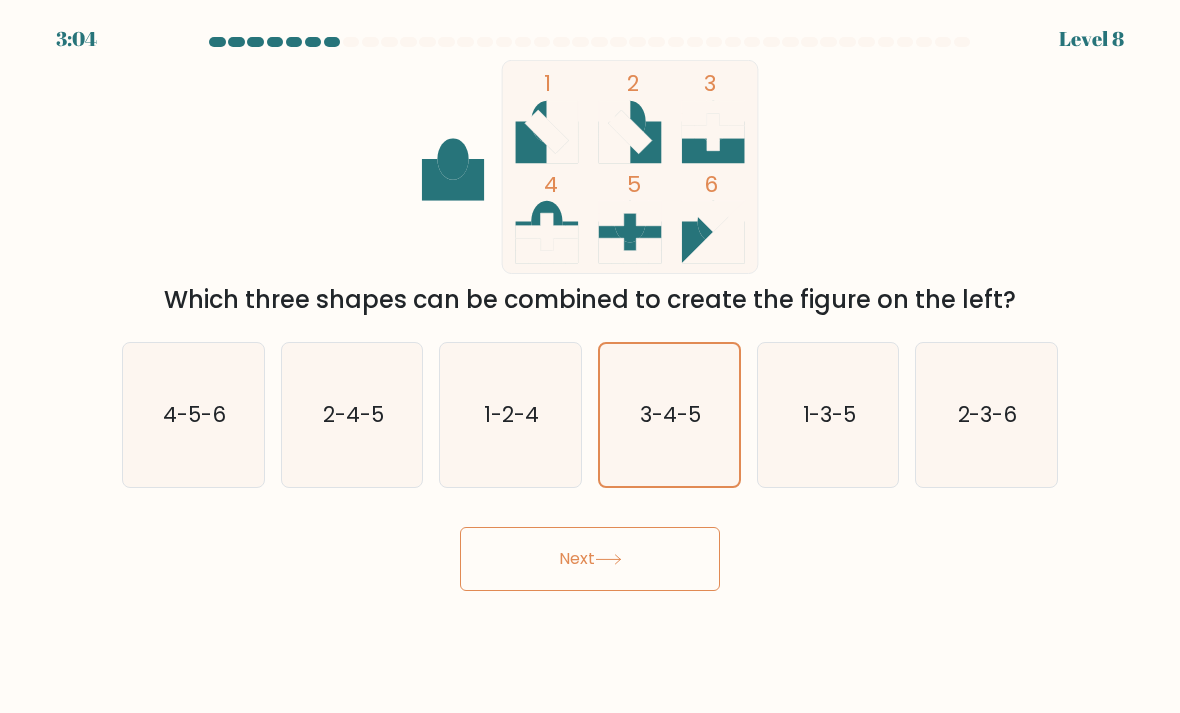 click on "Next" at bounding box center (590, 559) 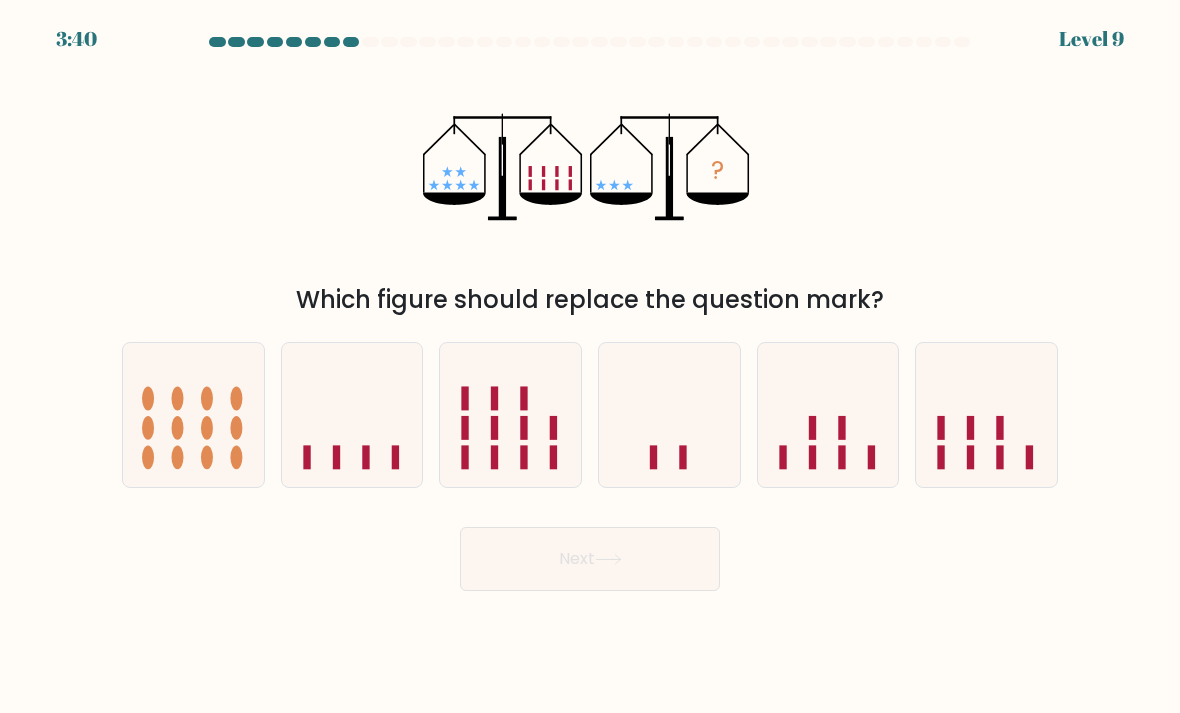 click 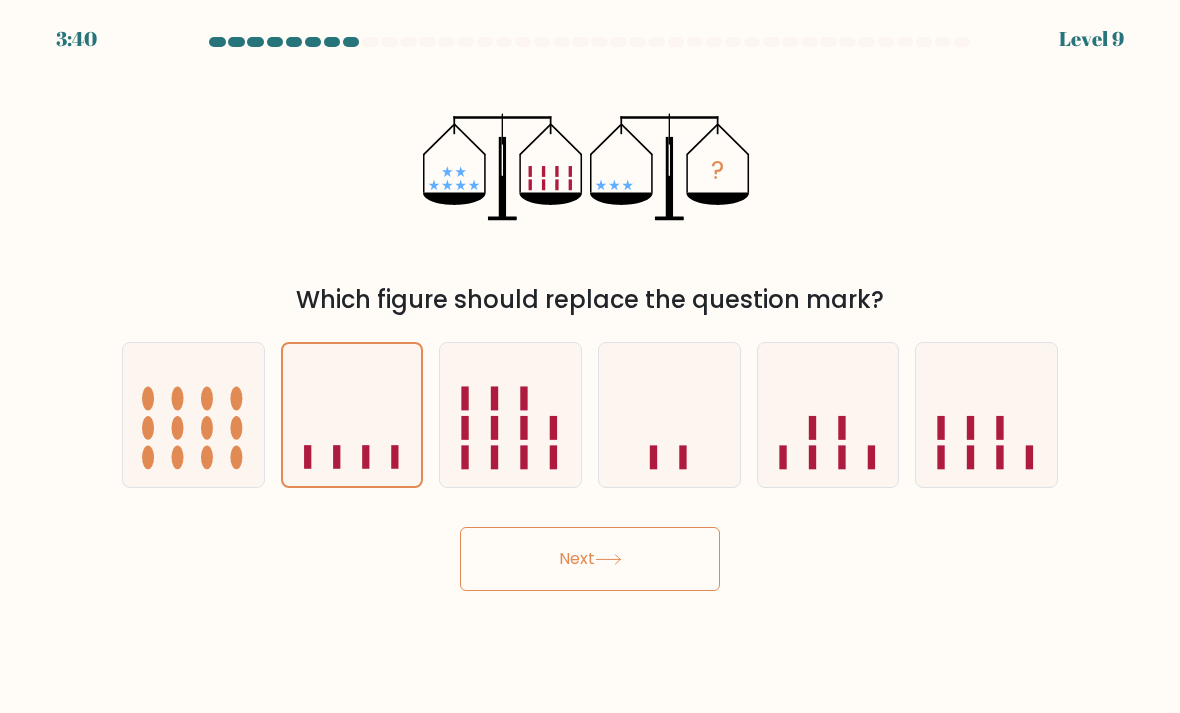 click 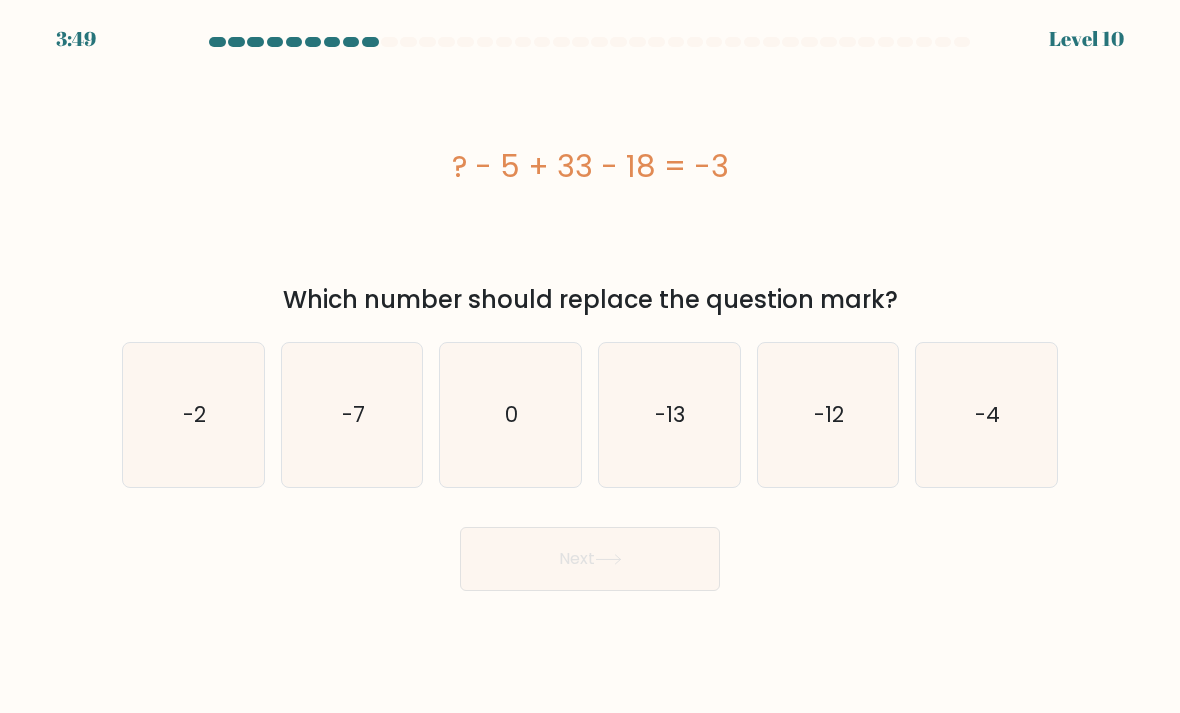 click on "-13" 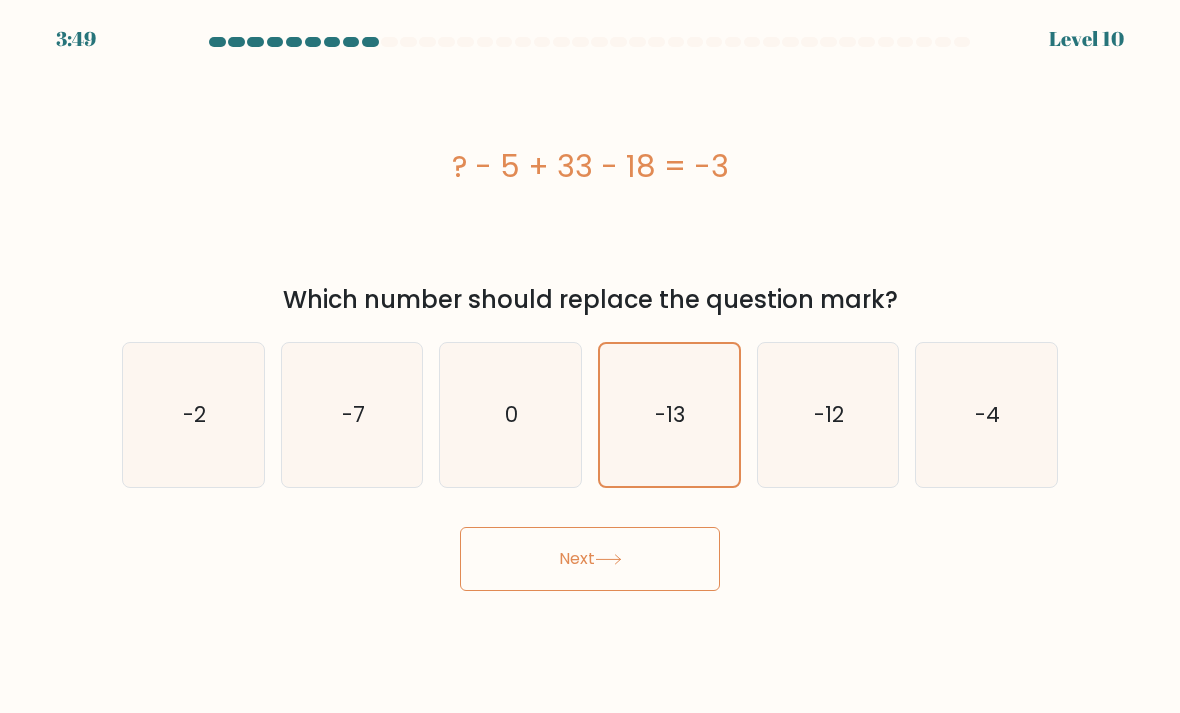click on "Next" at bounding box center (590, 559) 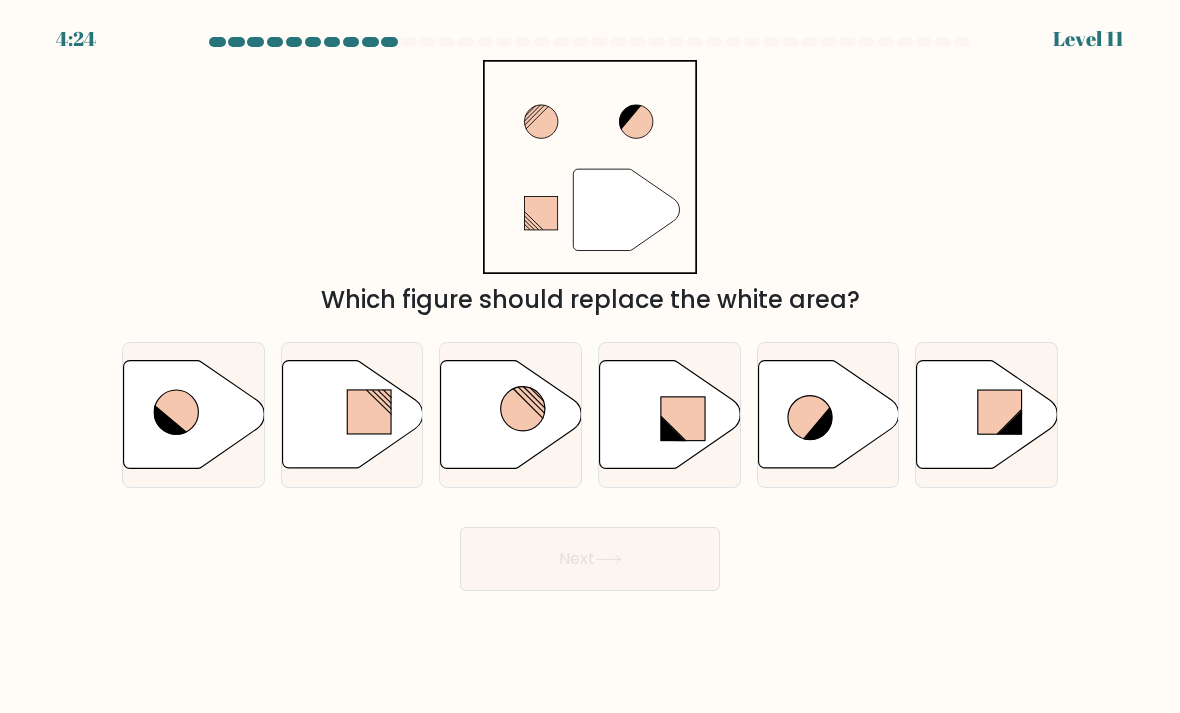 click 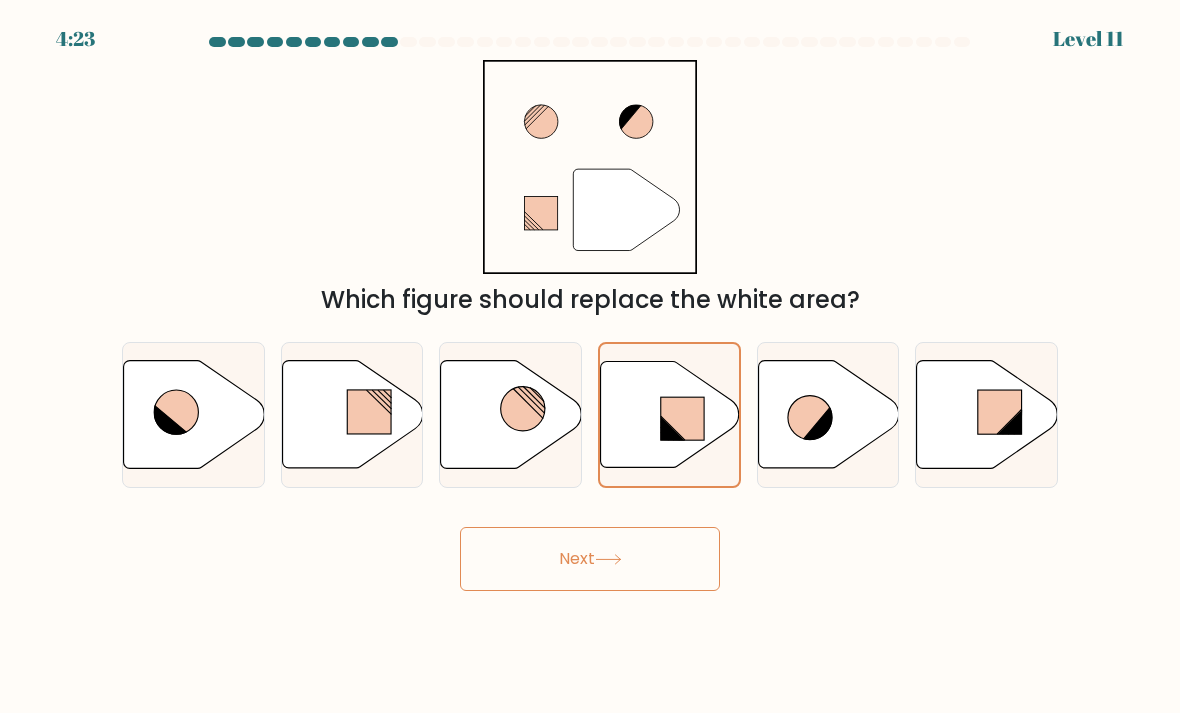 click on "Next" at bounding box center (590, 559) 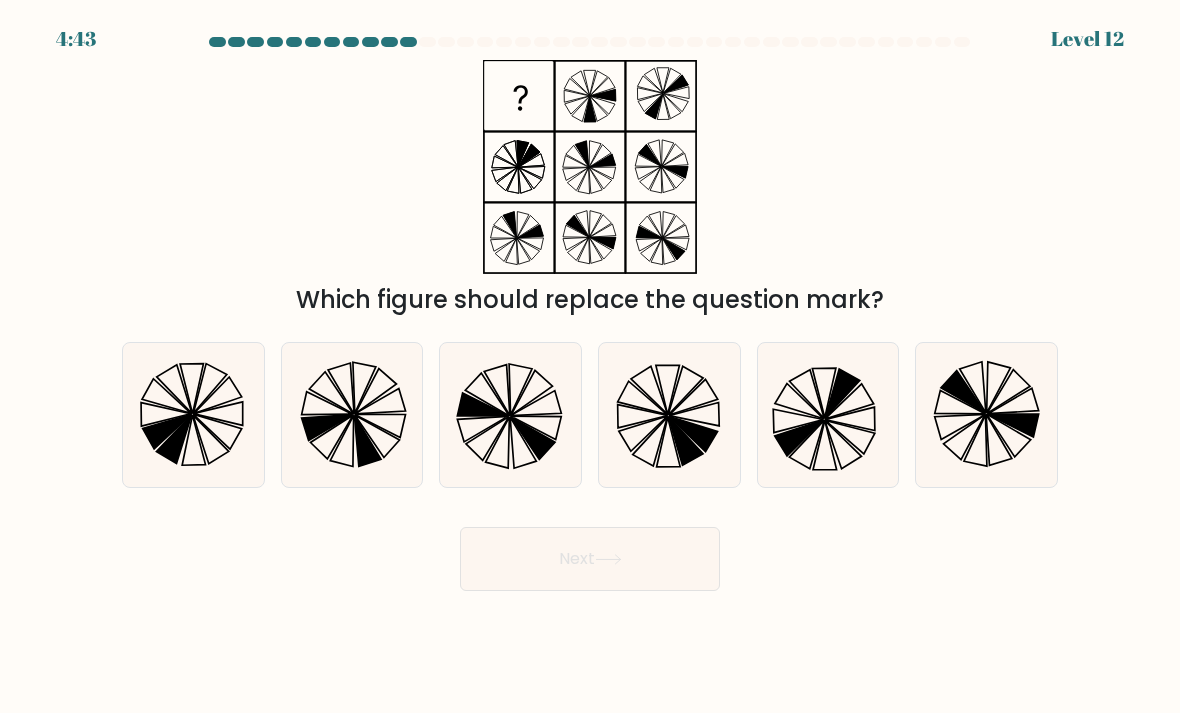 click 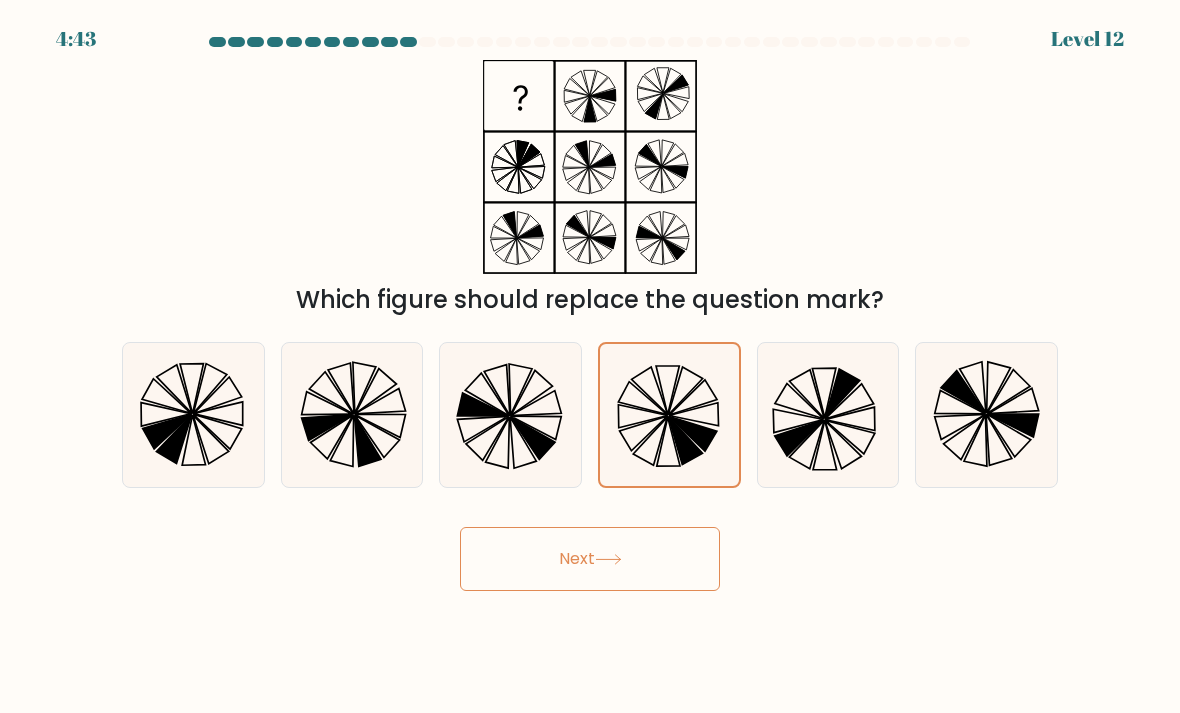 click on "Next" at bounding box center (590, 559) 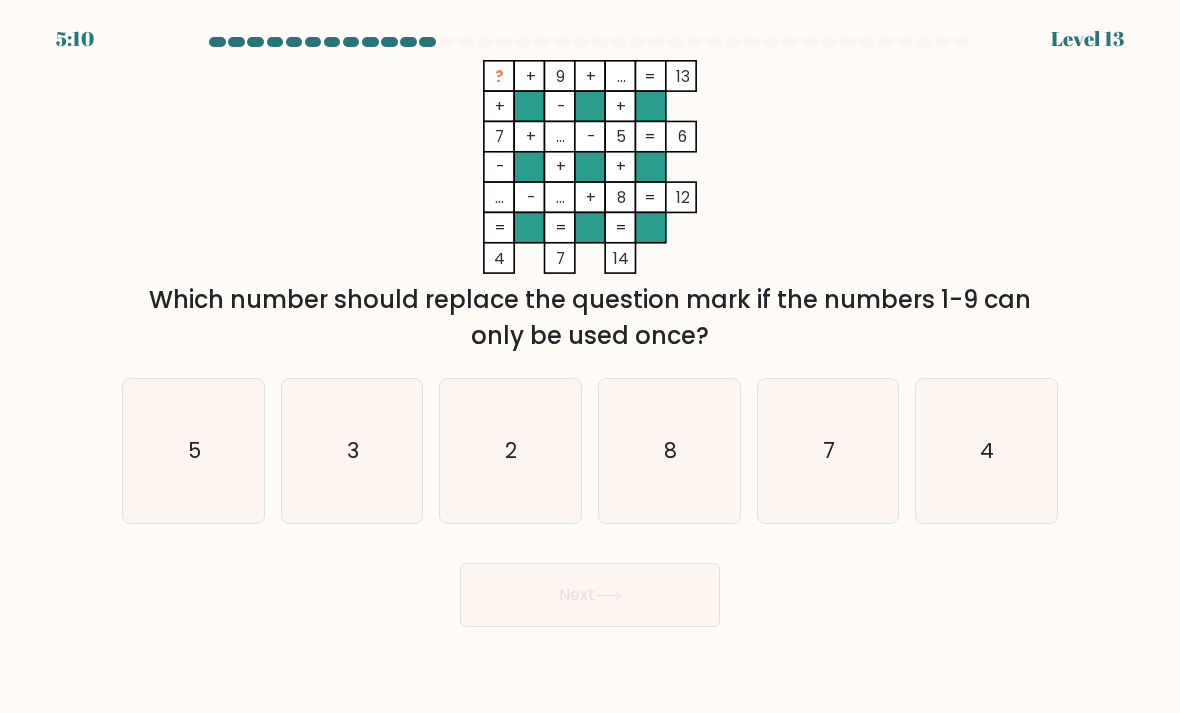 click on "3" 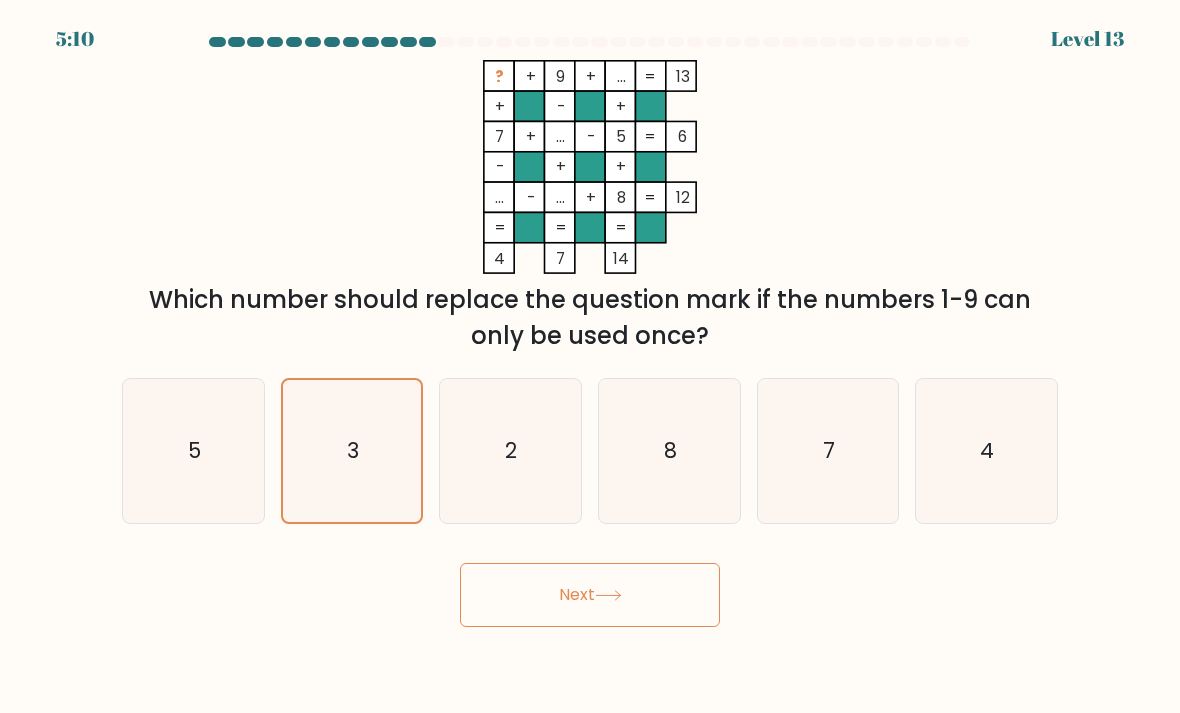 click on "Next" at bounding box center [590, 595] 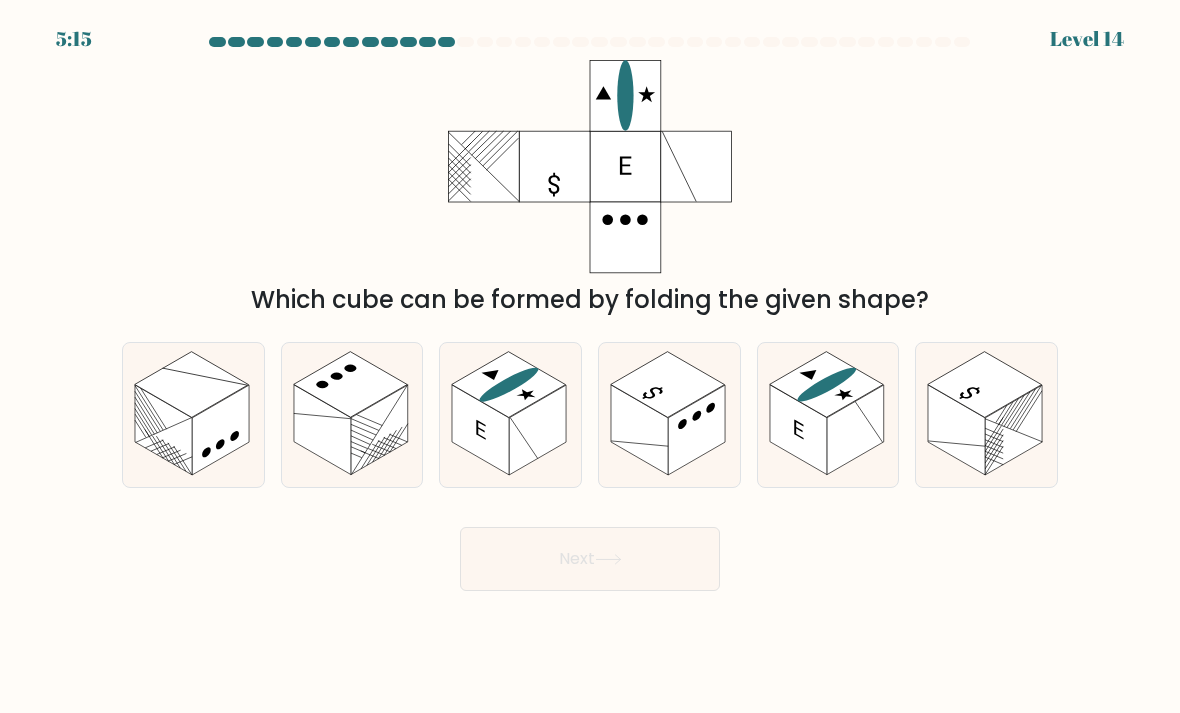 click 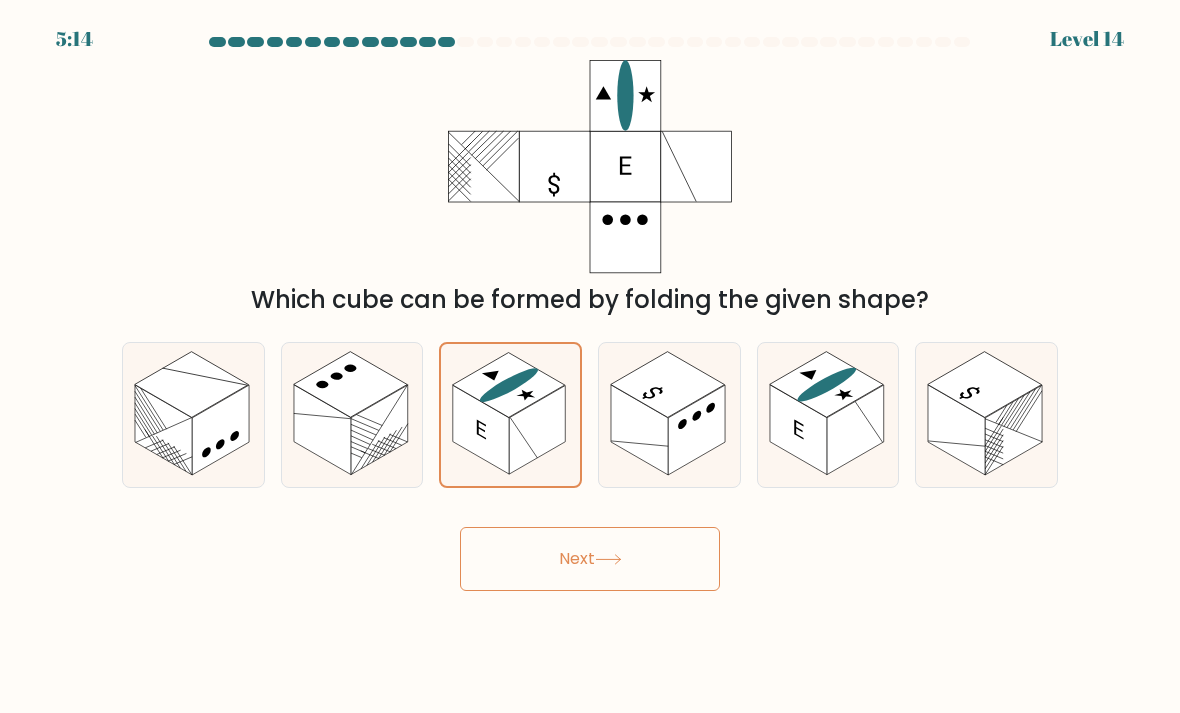 click on "Next" at bounding box center [590, 559] 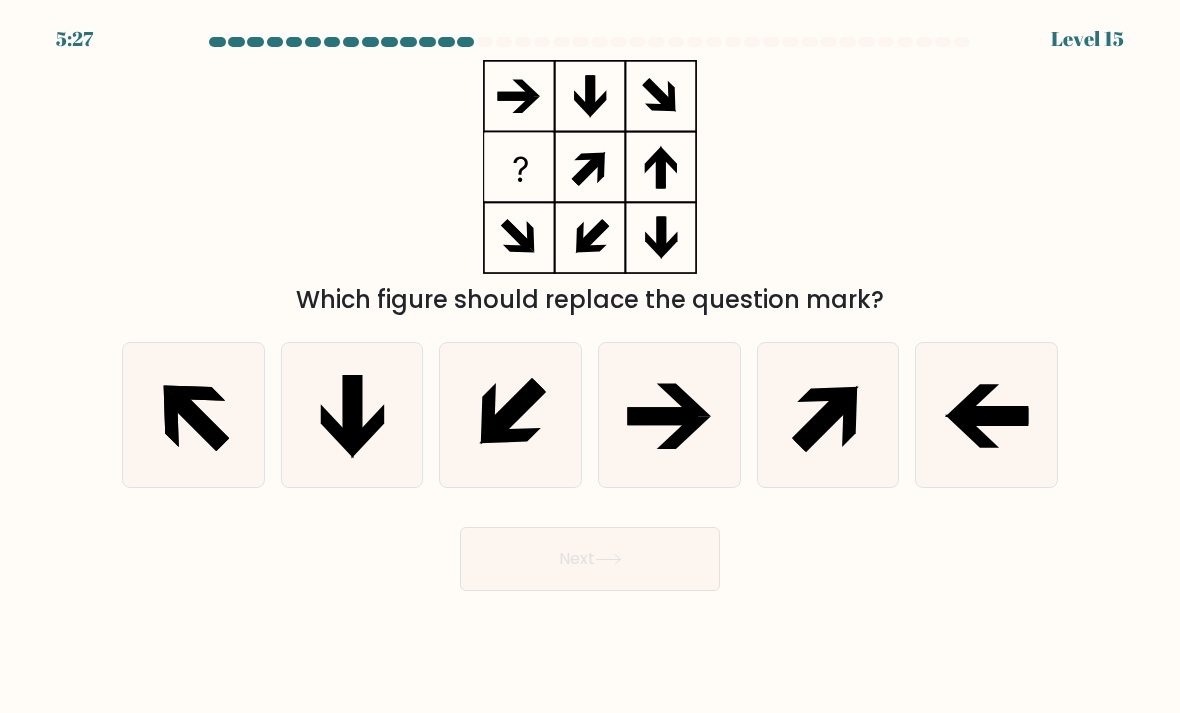 click 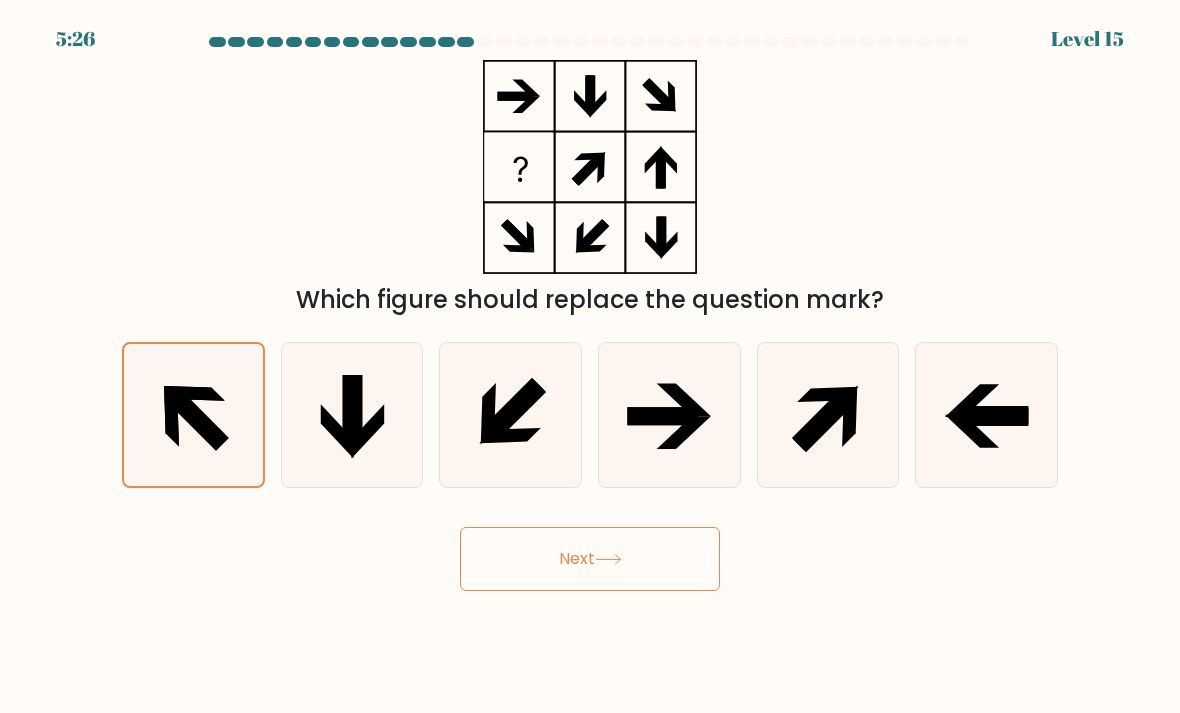click on "Next" at bounding box center [590, 559] 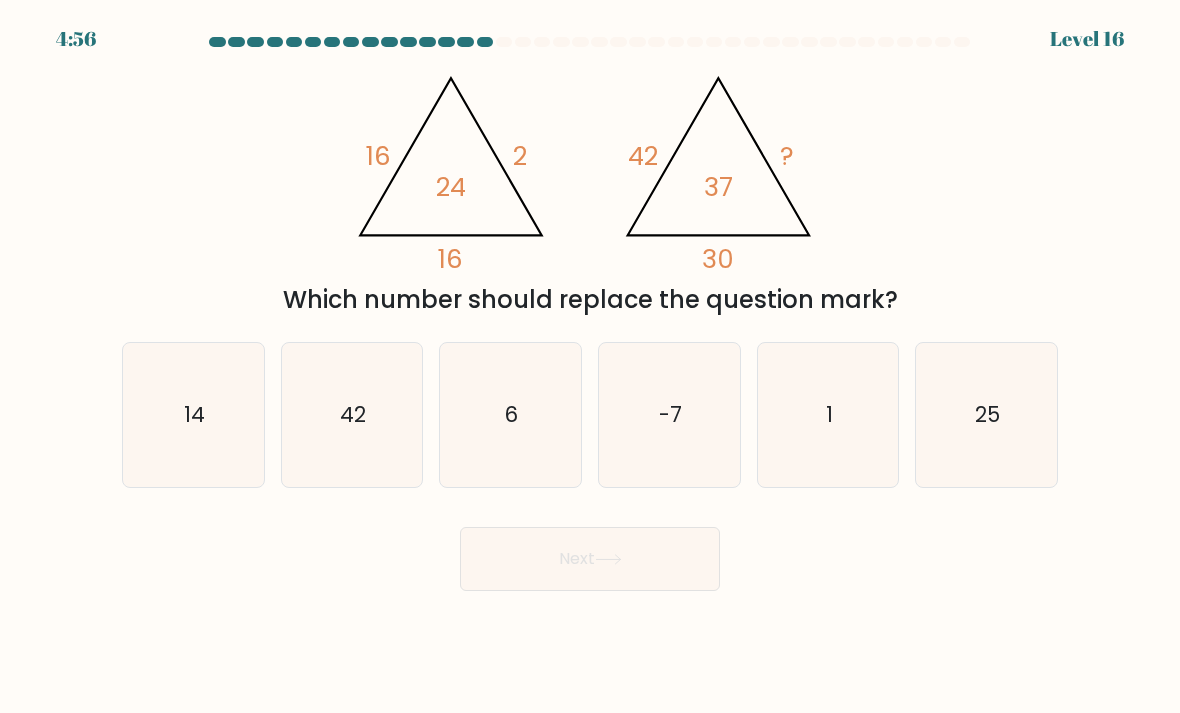 click on "6" 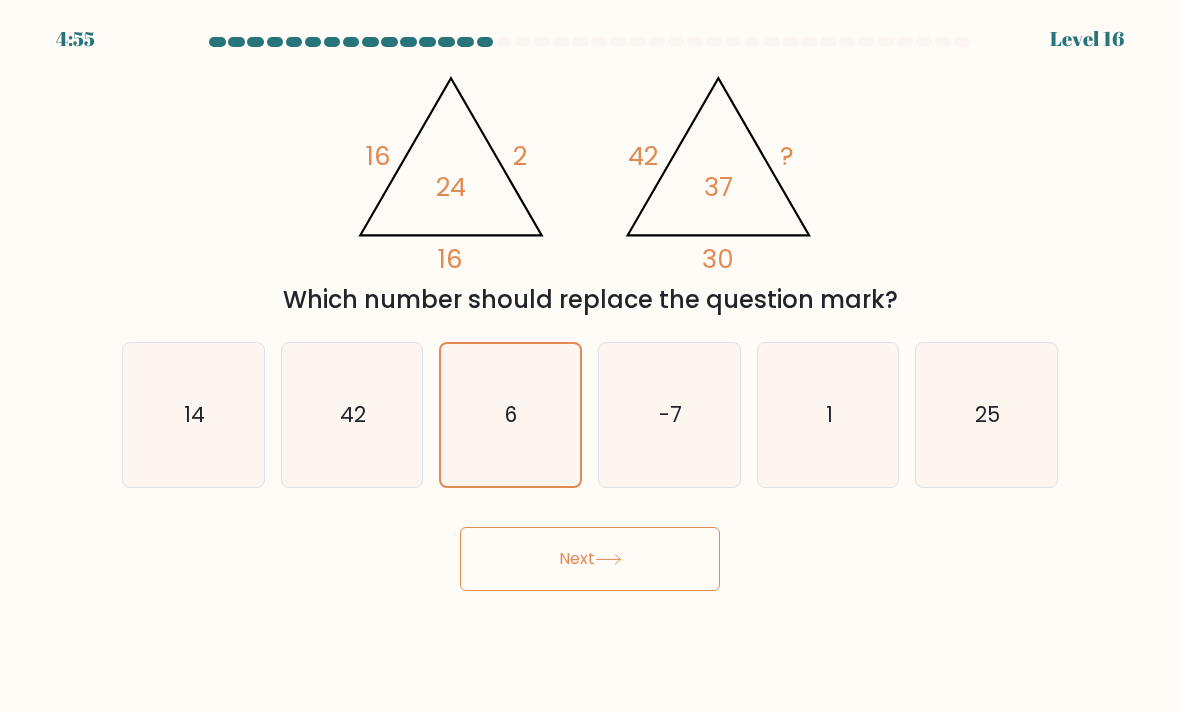 click on "Next" at bounding box center [590, 559] 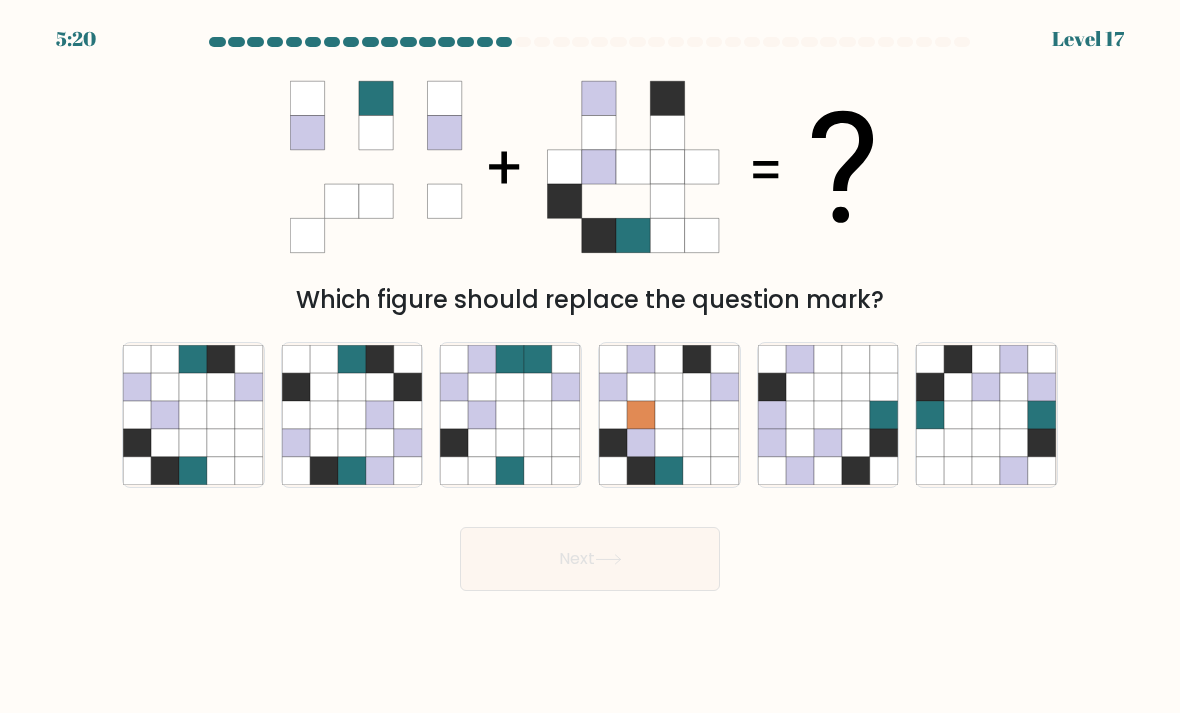 click 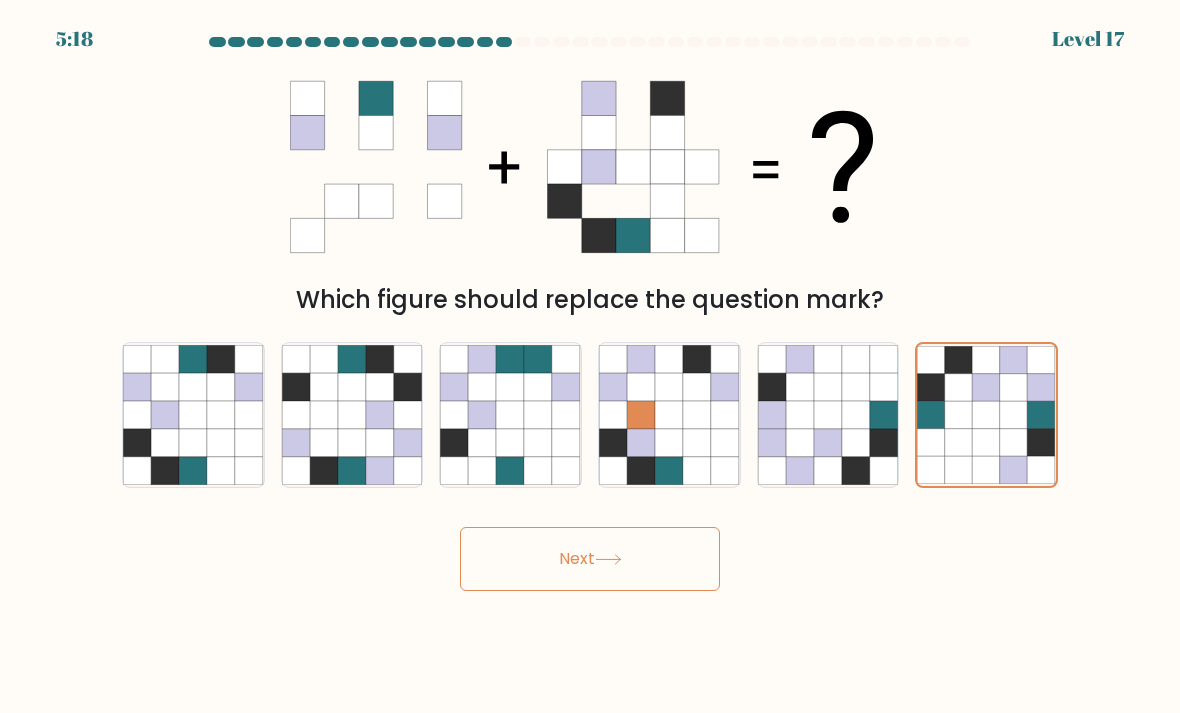 click on "Next" at bounding box center (590, 559) 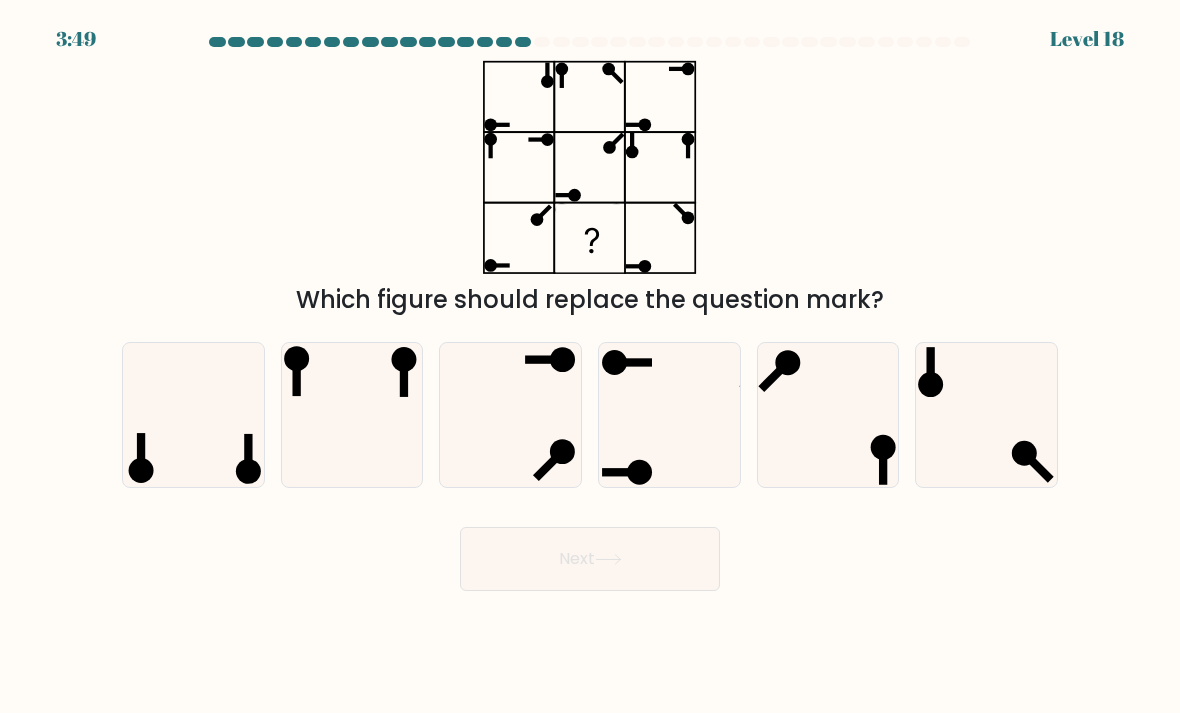 click 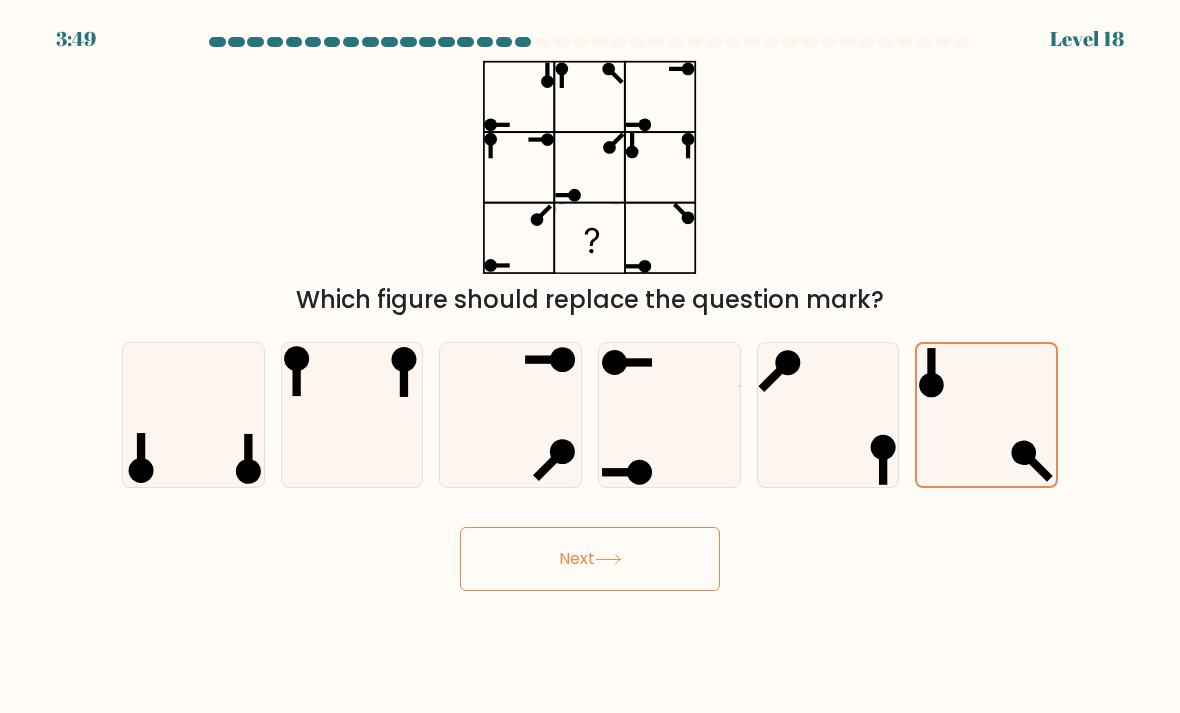 click 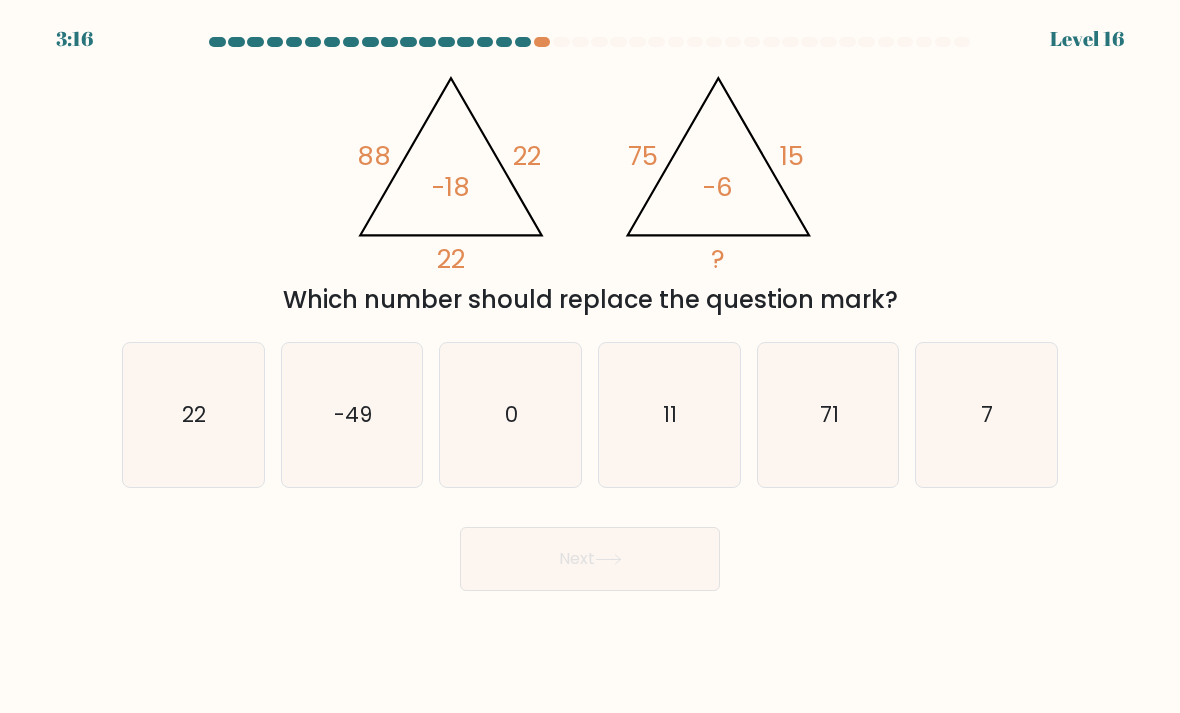 click on "11" 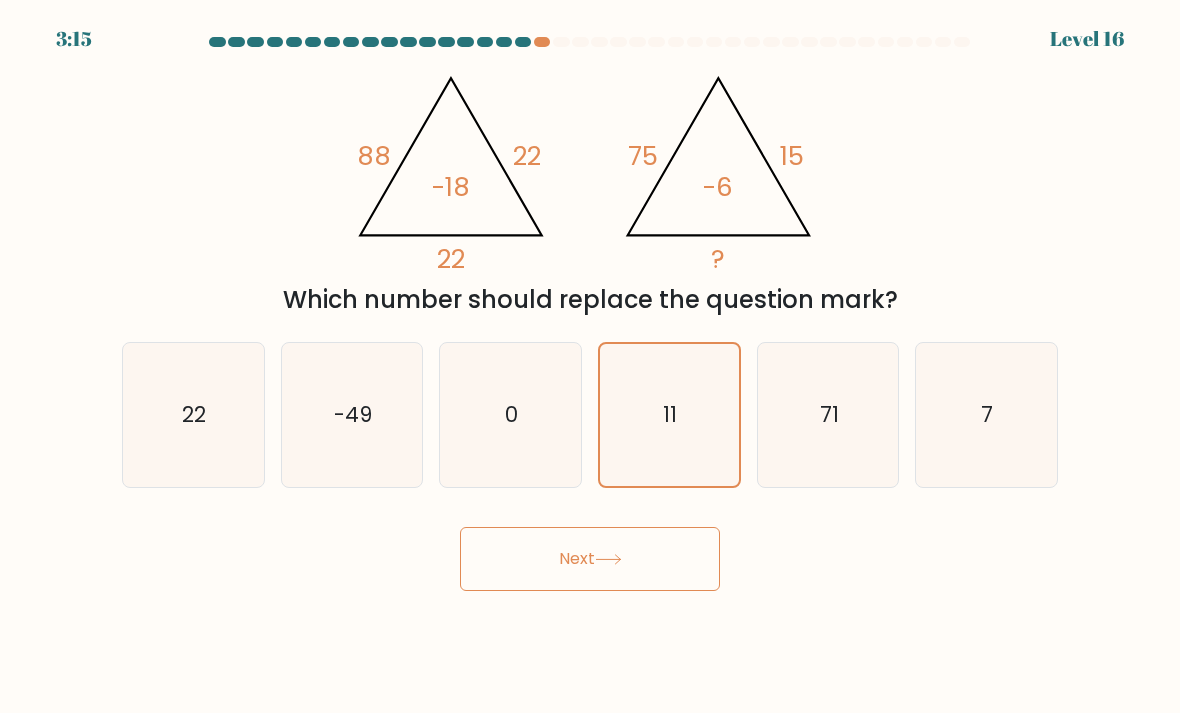 click on "Next" at bounding box center [590, 559] 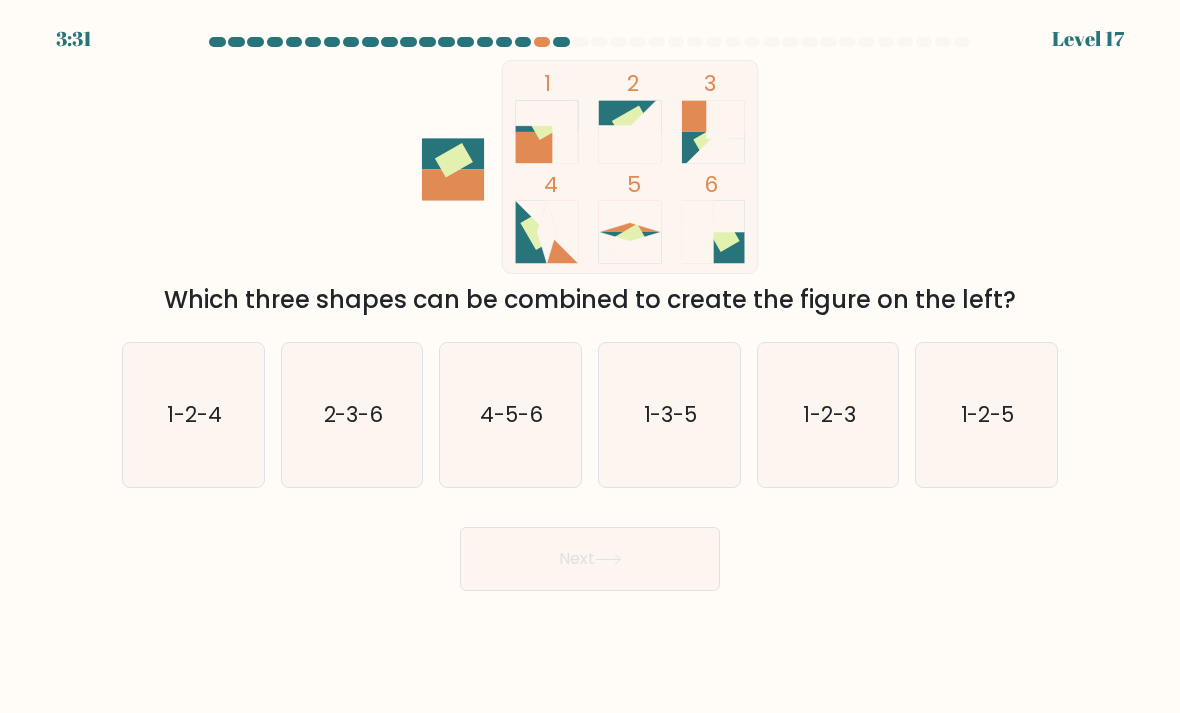 click on "1-2-3" 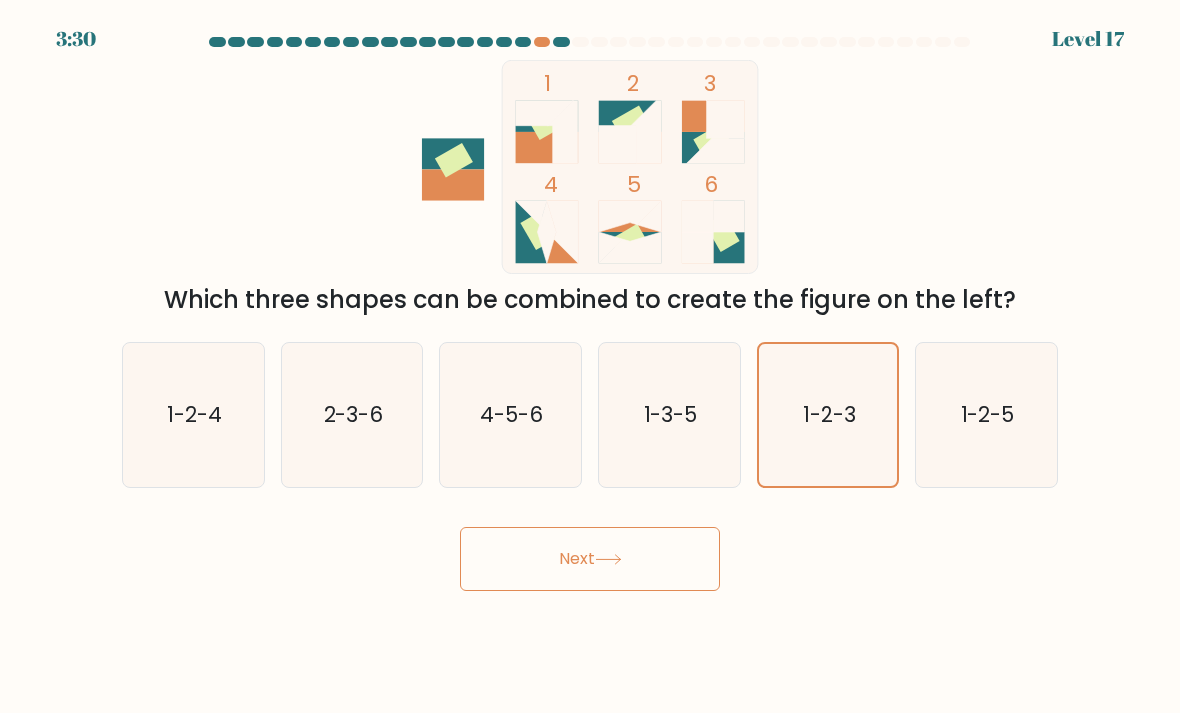 click on "Next" at bounding box center (590, 559) 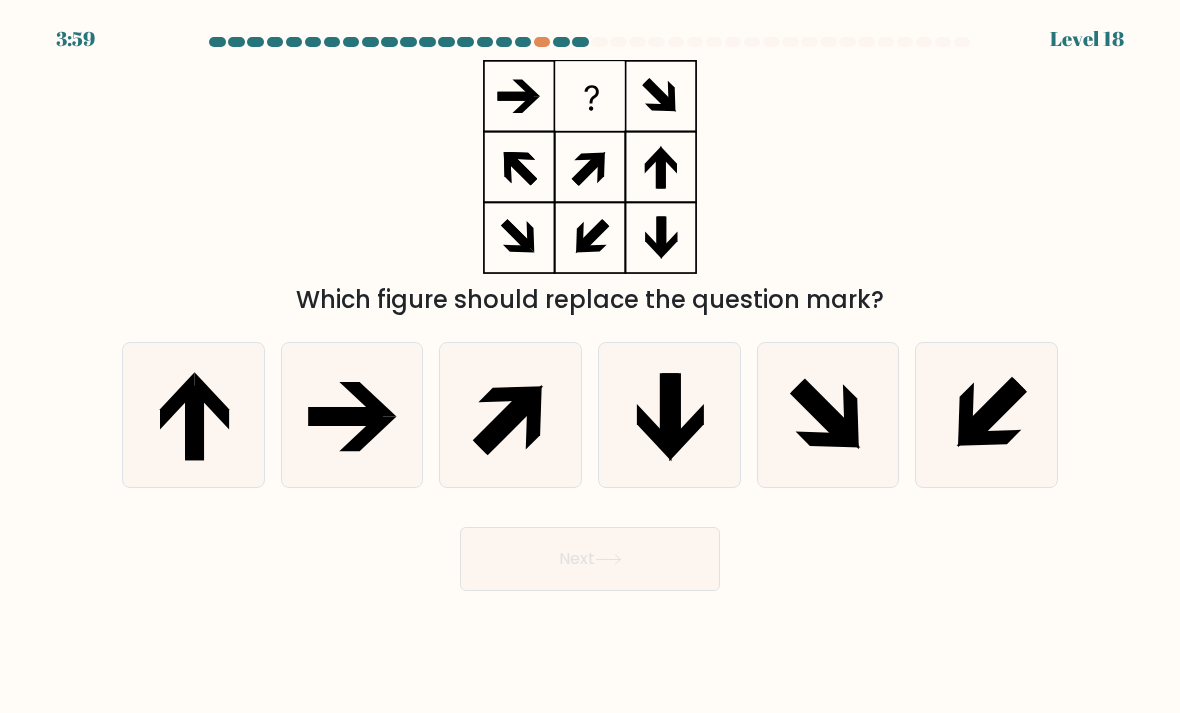 click 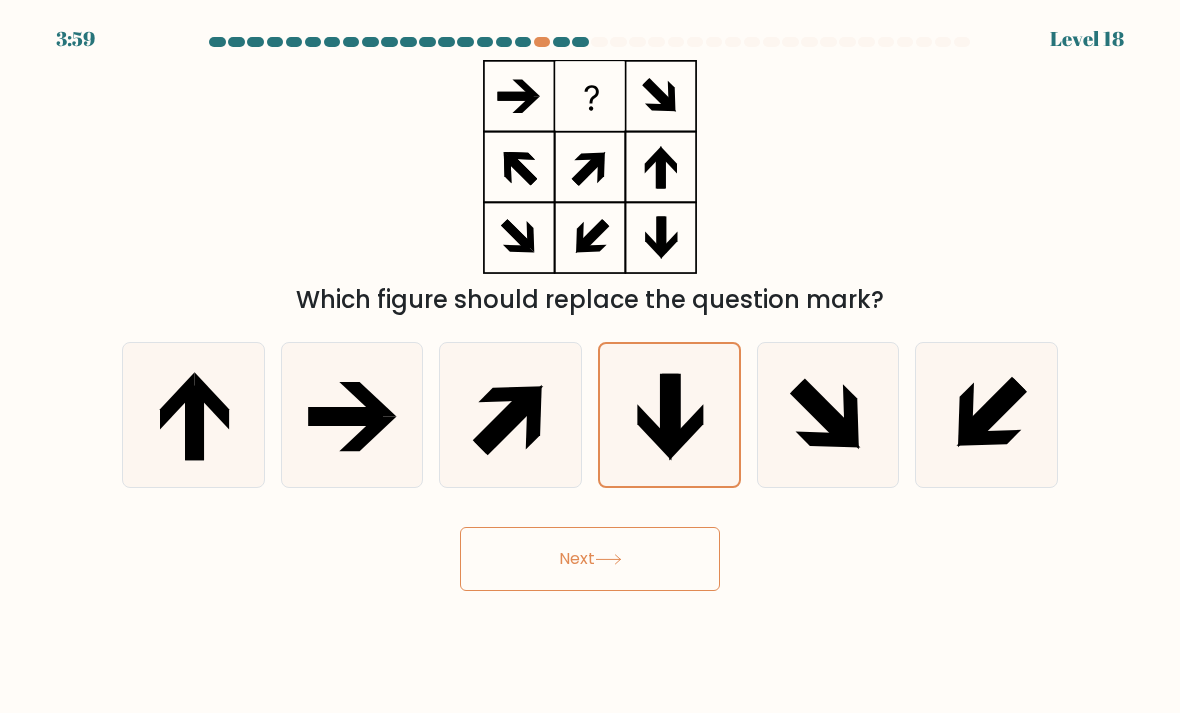 click on "Next" at bounding box center [590, 559] 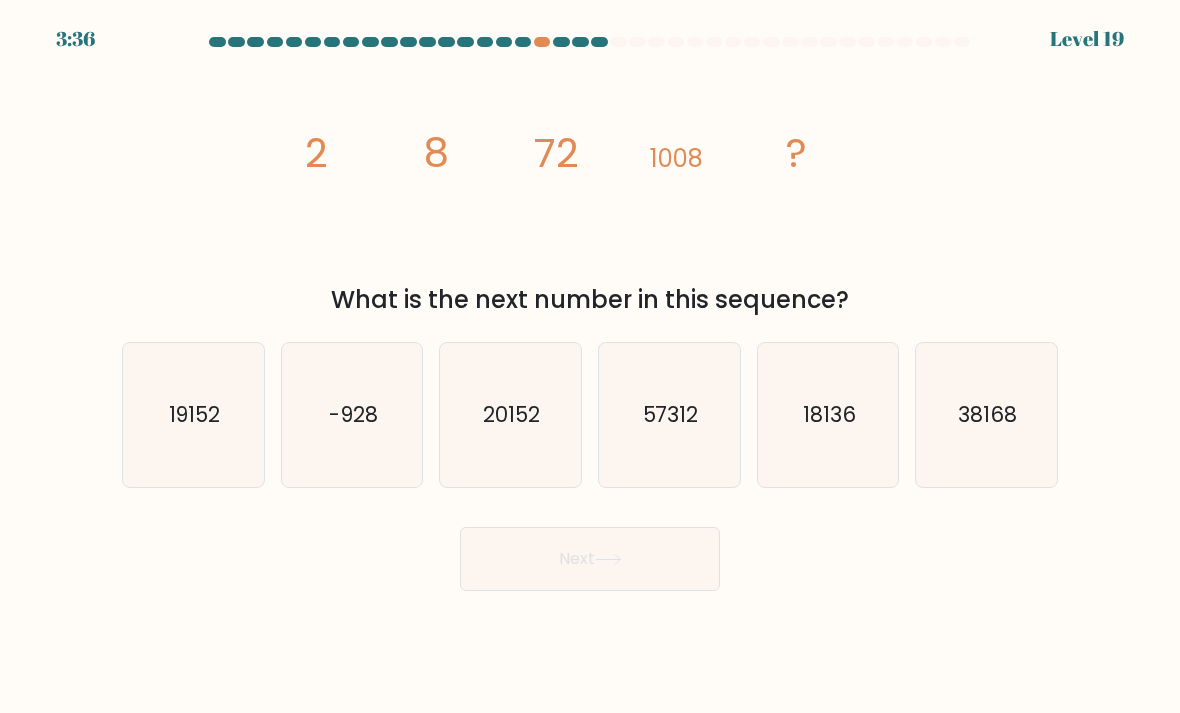 click on "18136" 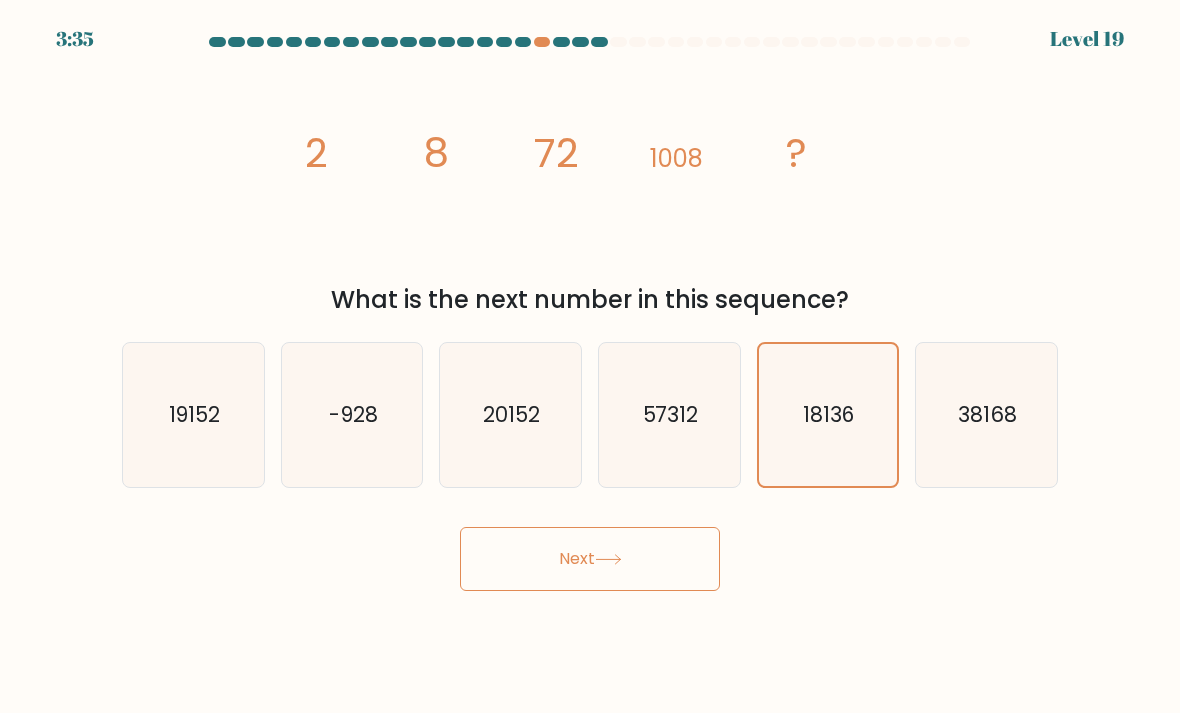 click on "Next" at bounding box center (590, 559) 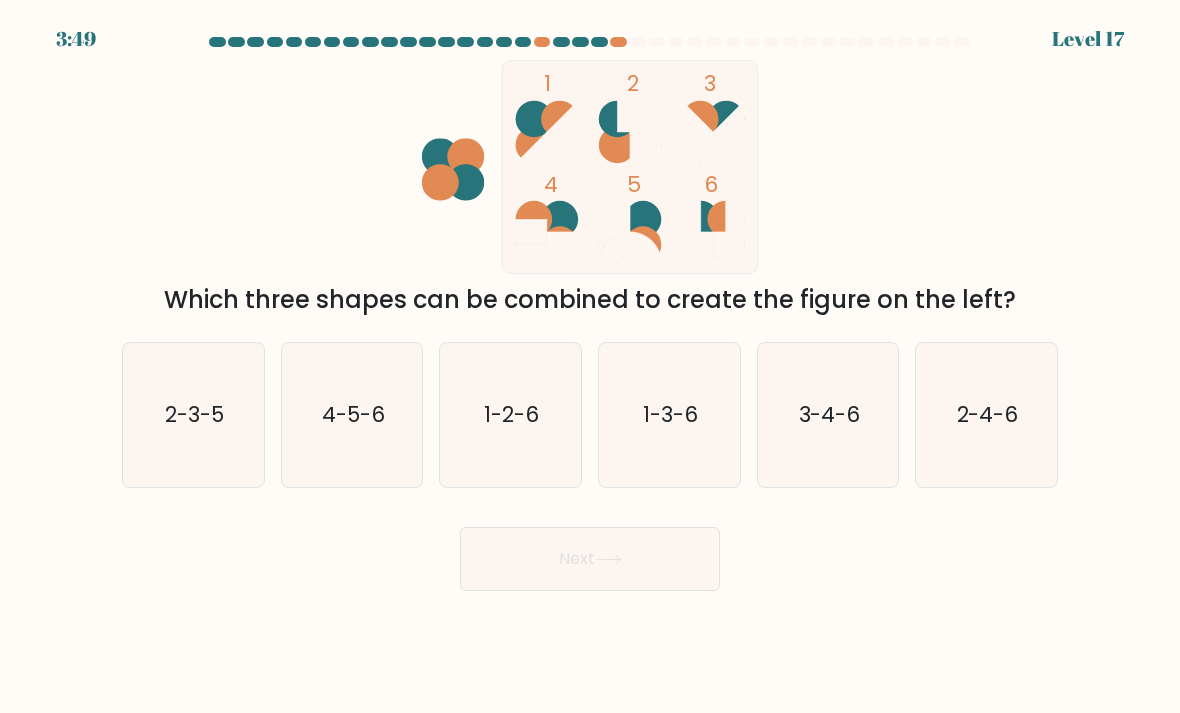 click on "2-4-6" 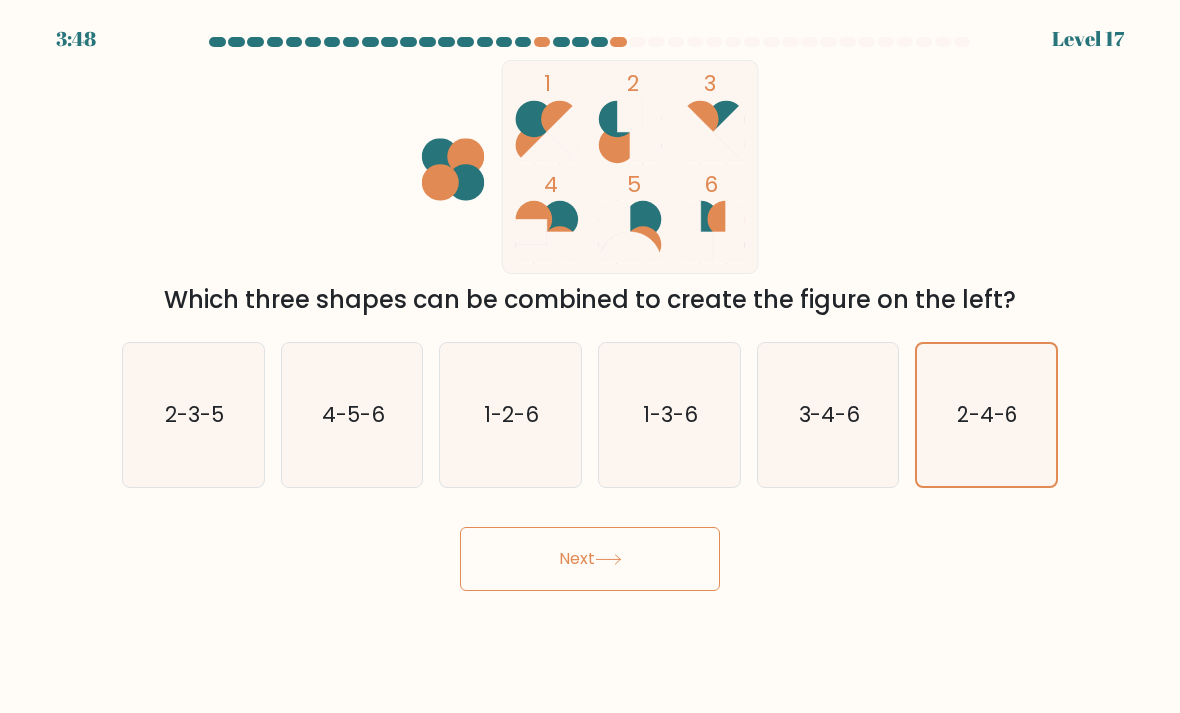 click on "Next" at bounding box center [590, 559] 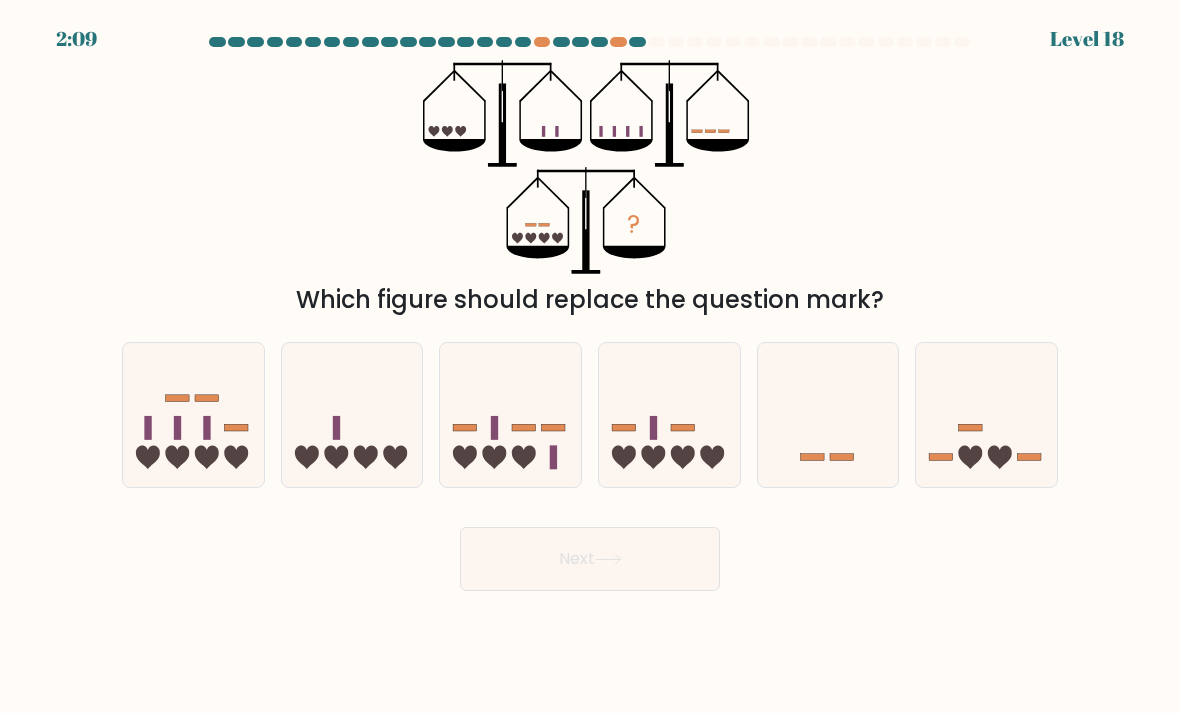 click 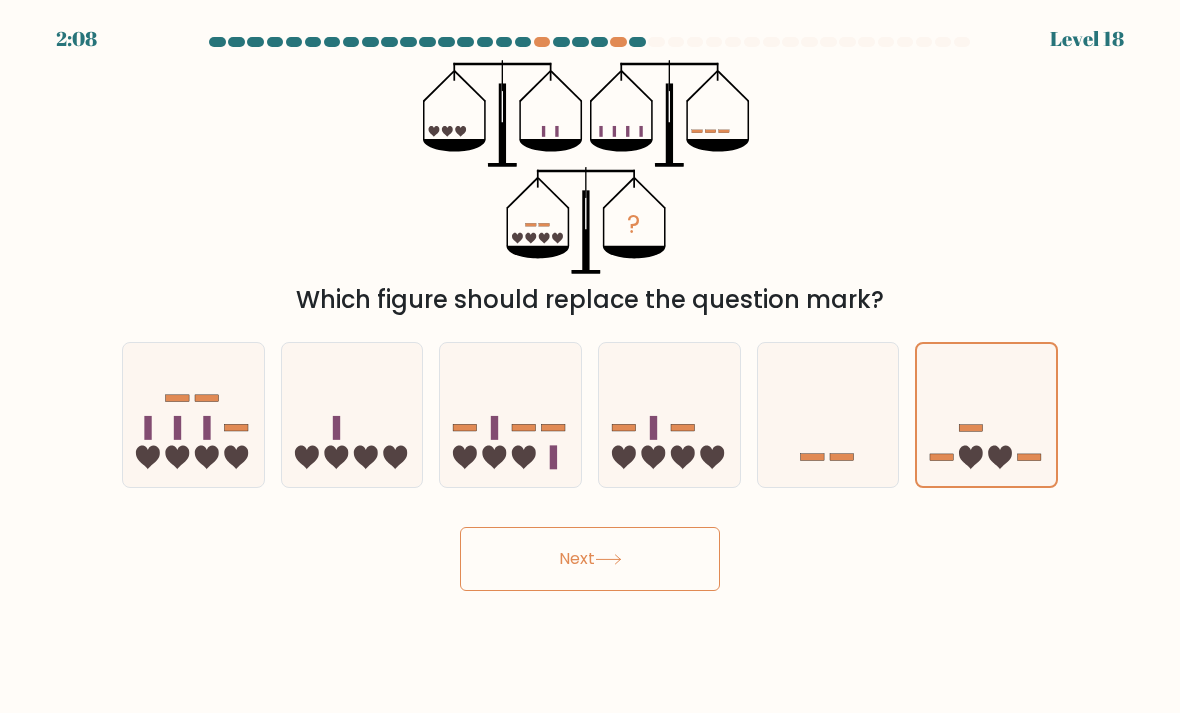 click on "Next" at bounding box center [590, 559] 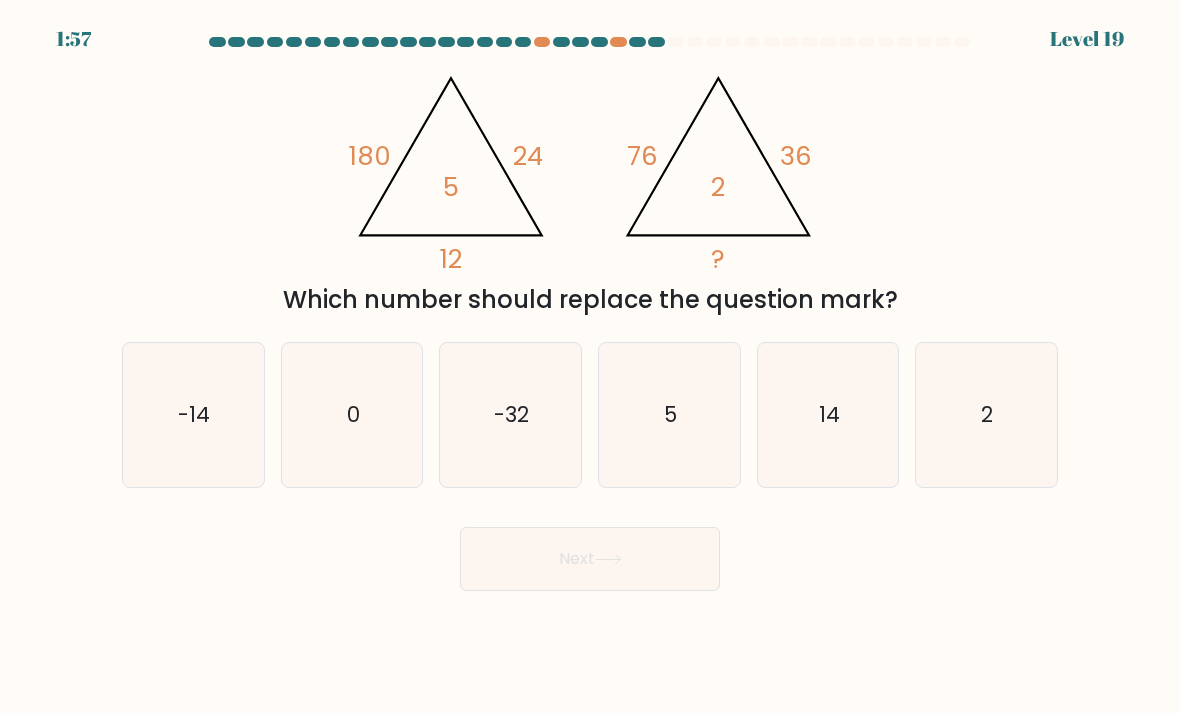 click on "14" 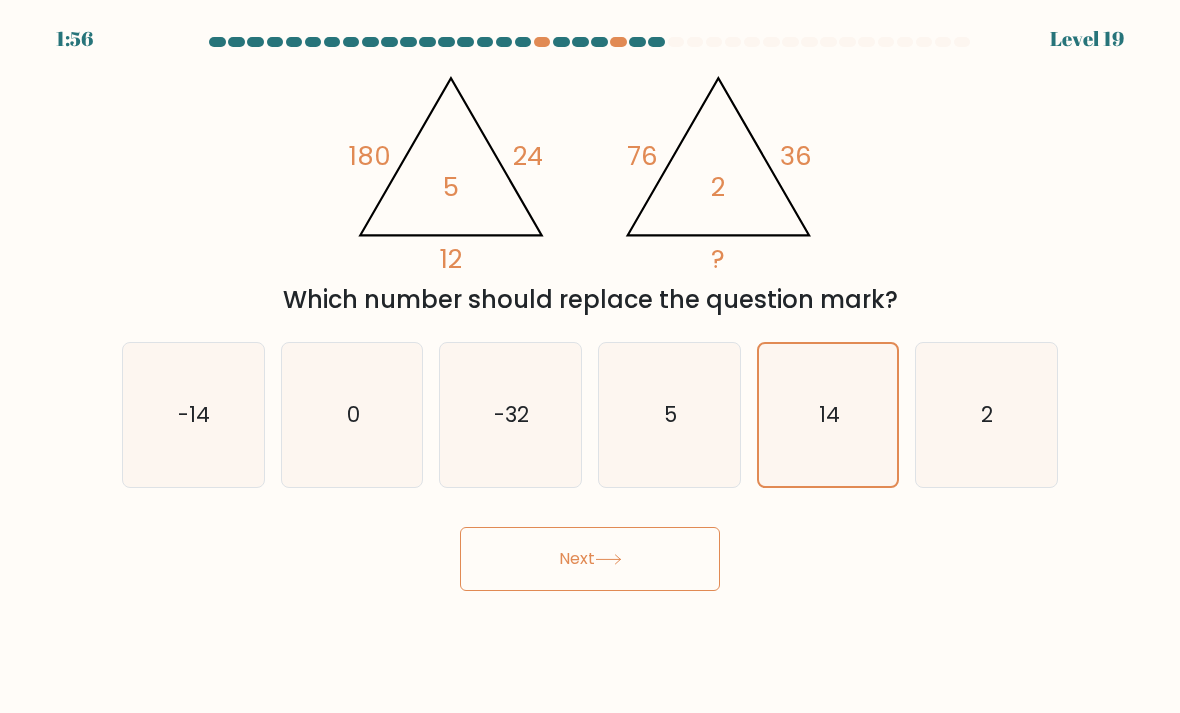 click on "Next" at bounding box center (590, 559) 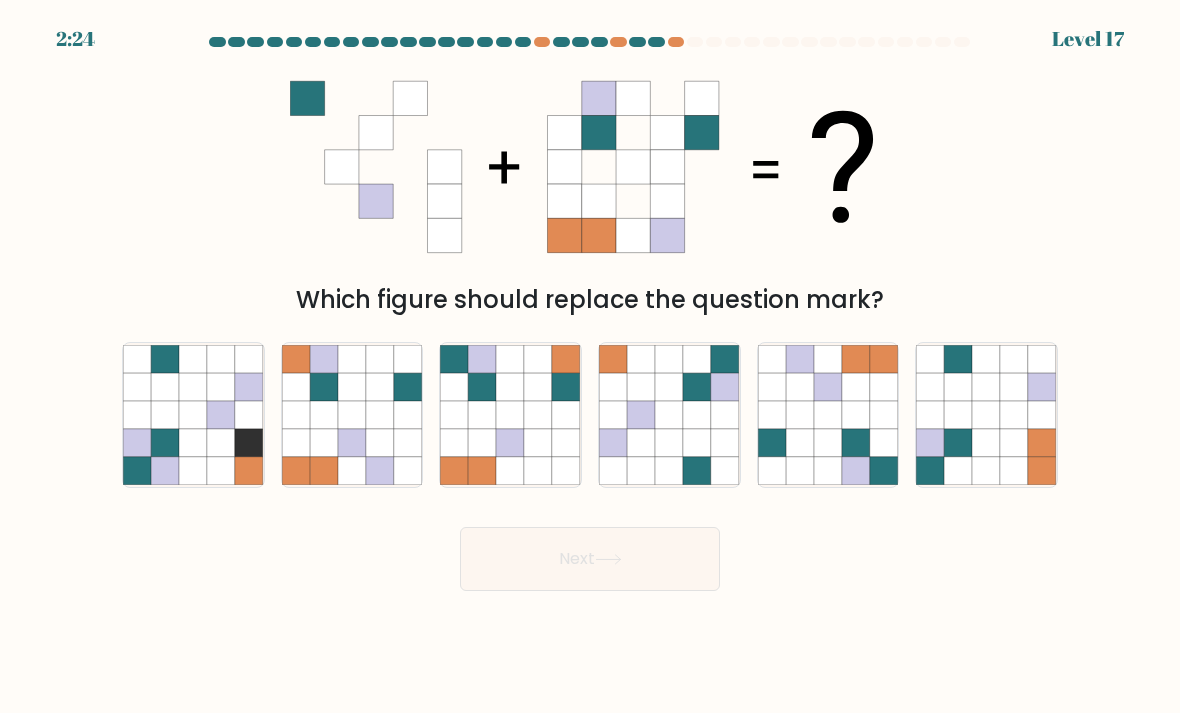 click 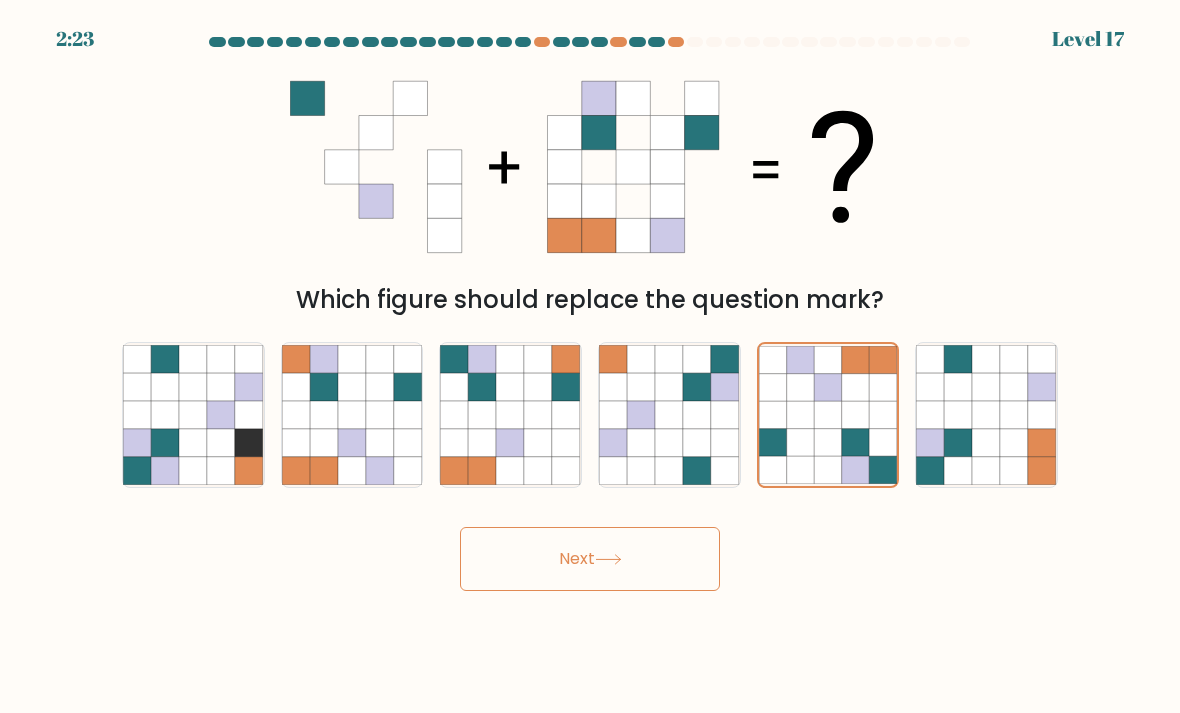 click 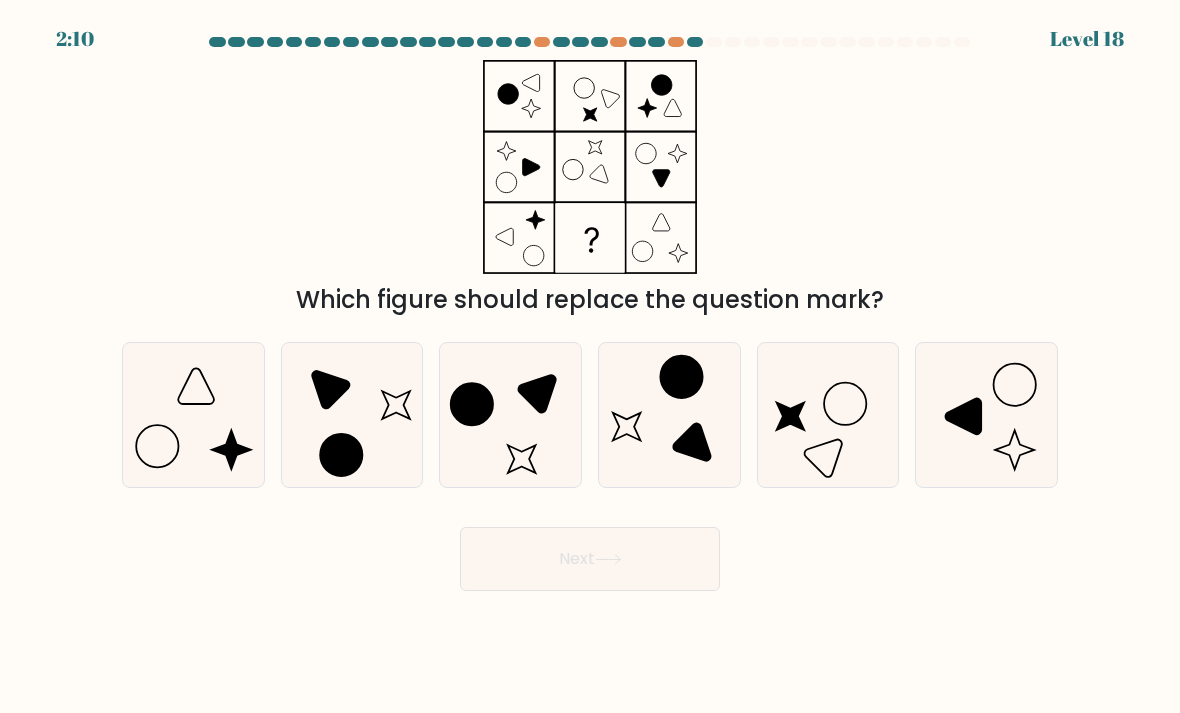click 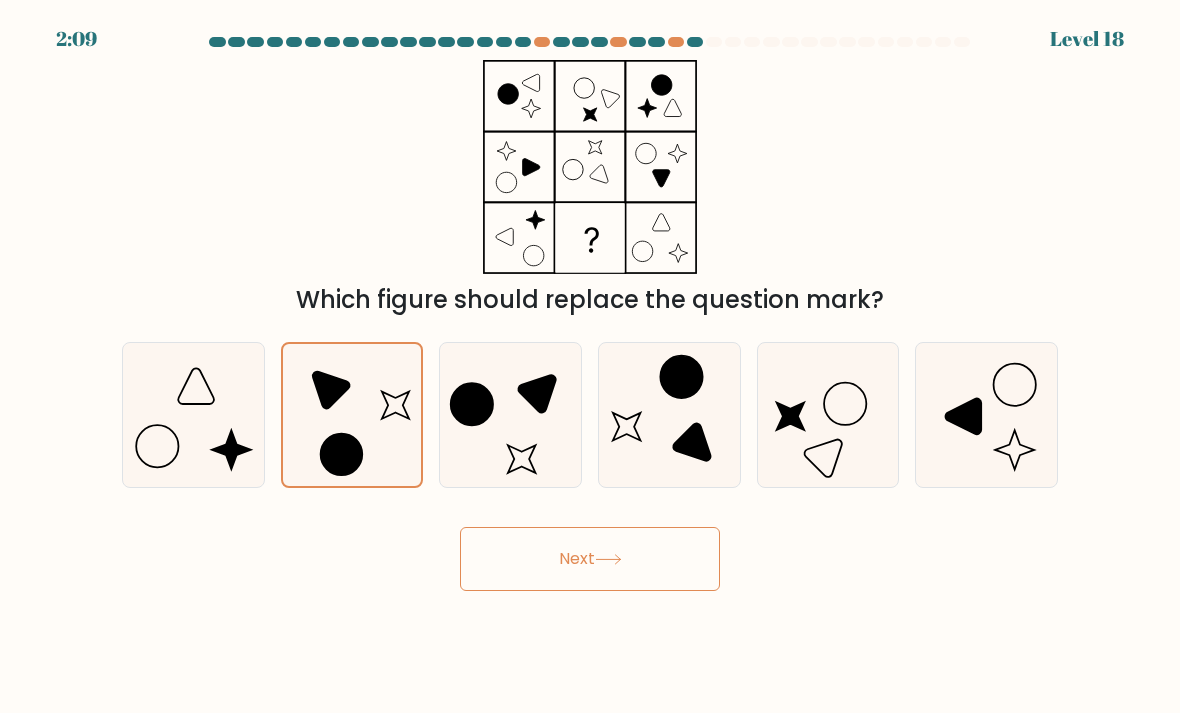 click on "Next" at bounding box center [590, 559] 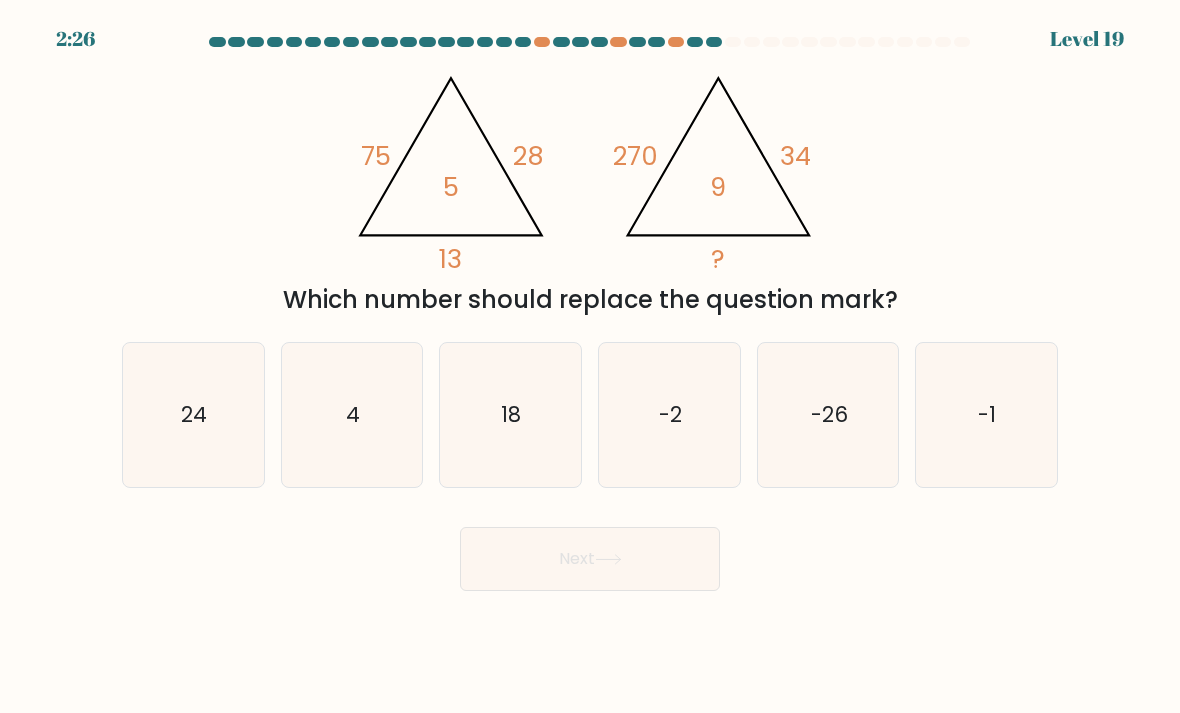 click on "4" 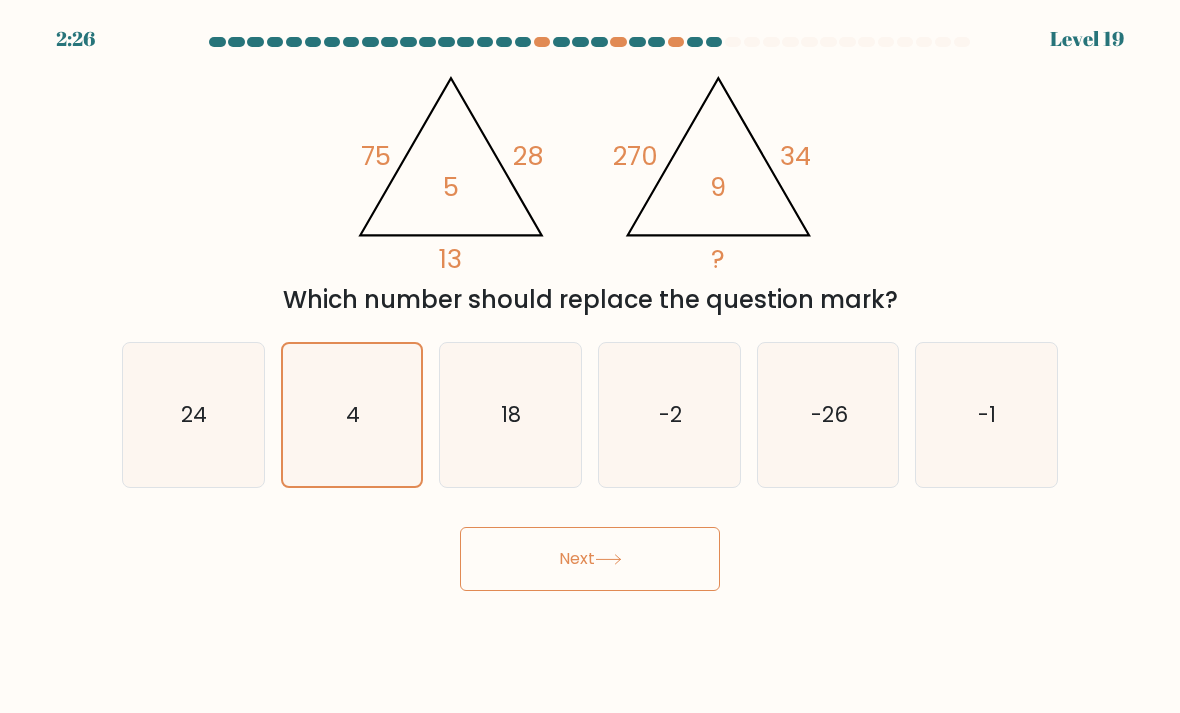 click on "Next" at bounding box center [590, 559] 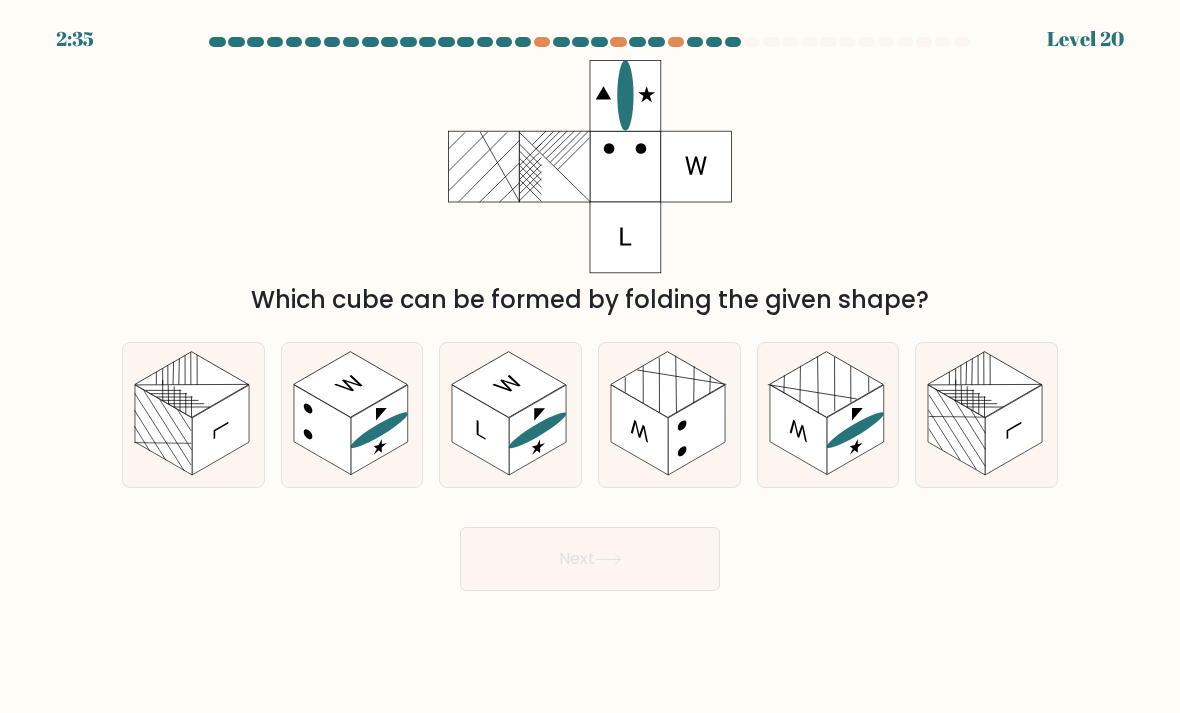click 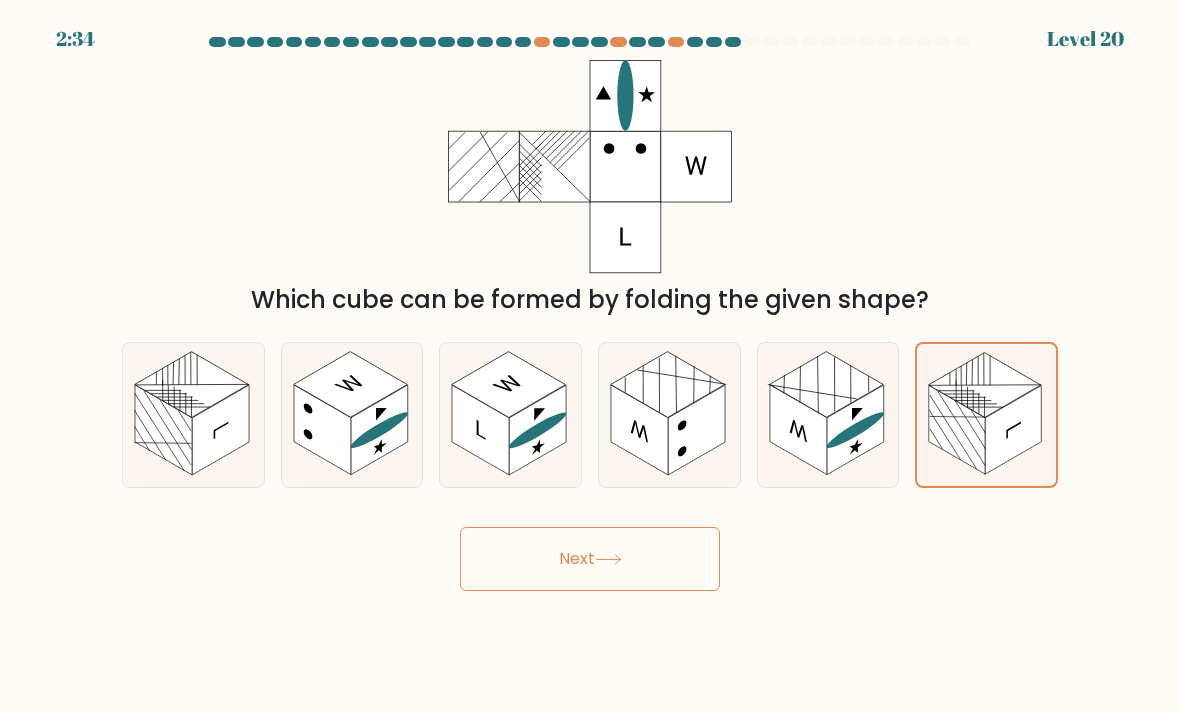 click on "Next" at bounding box center (590, 559) 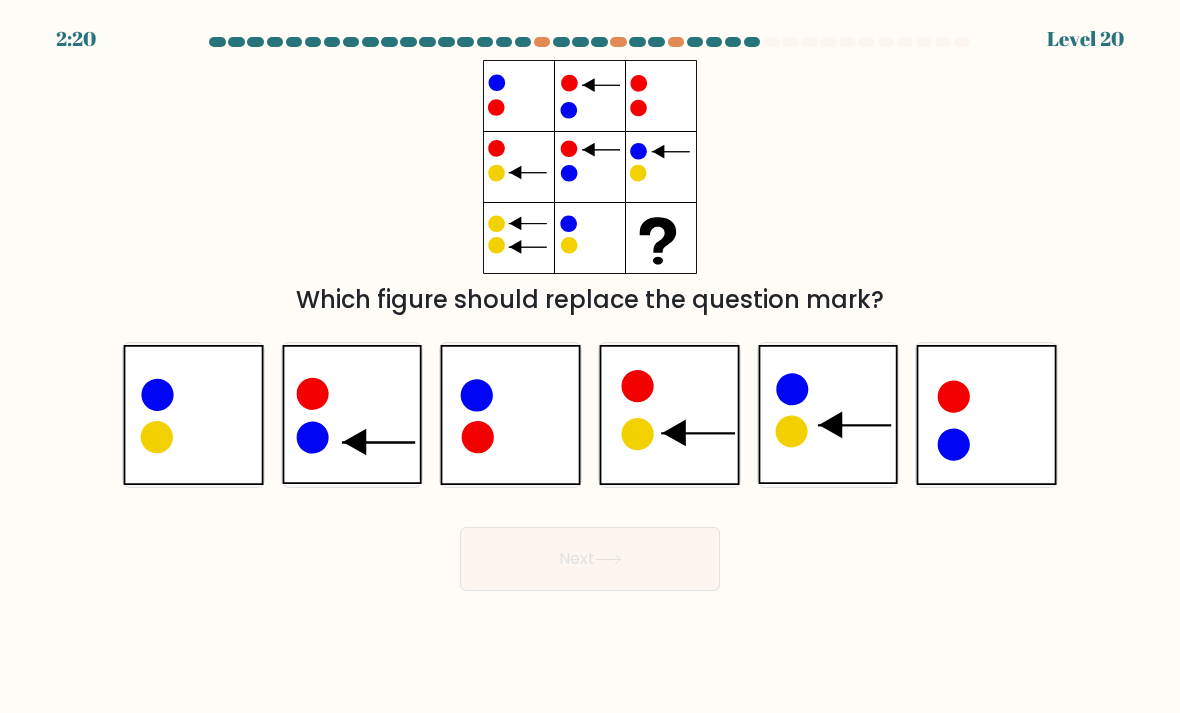 click 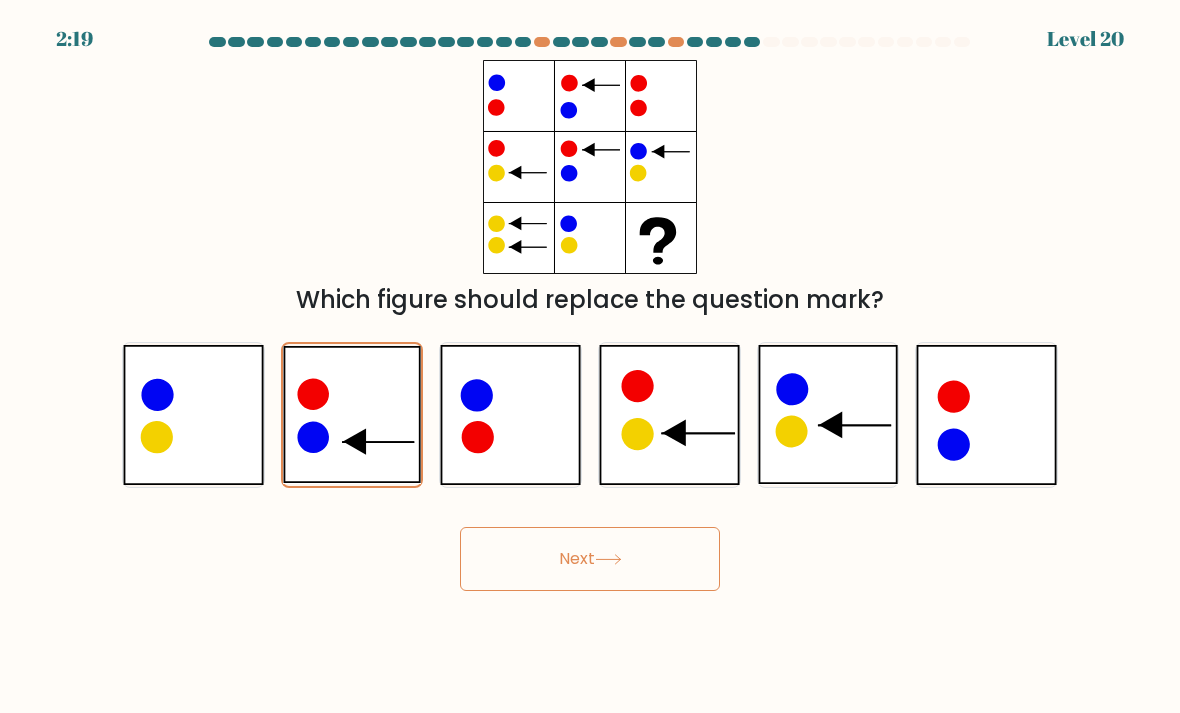 click on "Next" at bounding box center [590, 559] 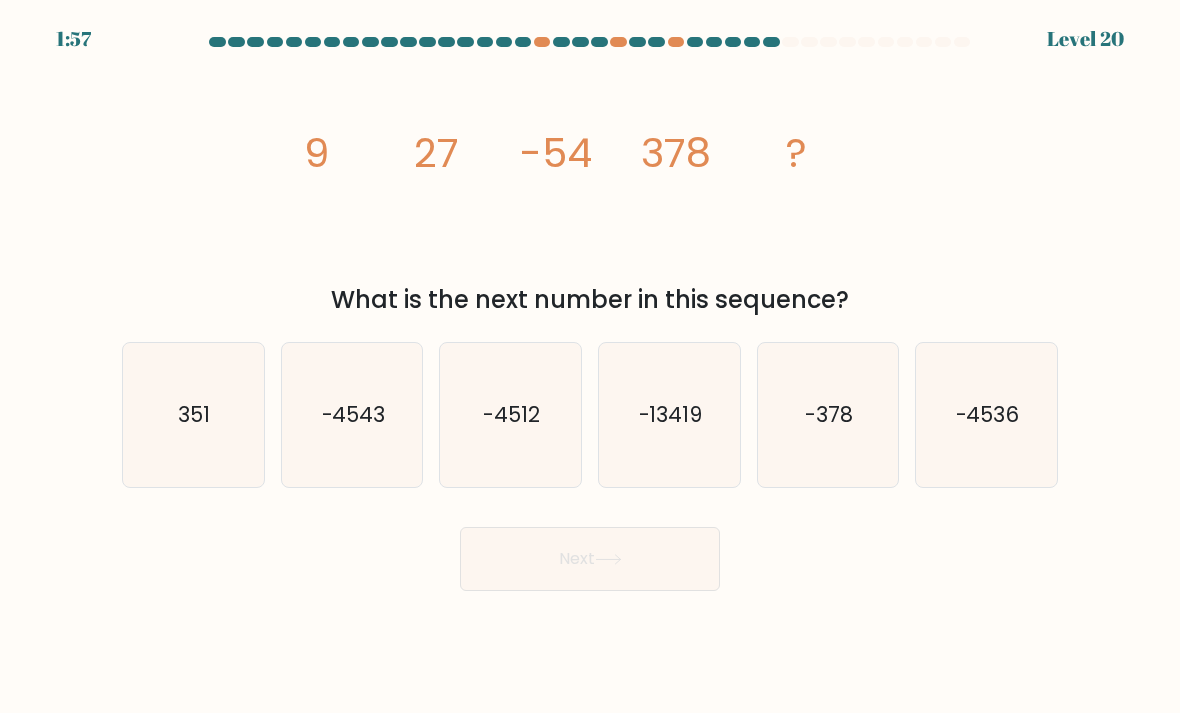 click on "-4512" 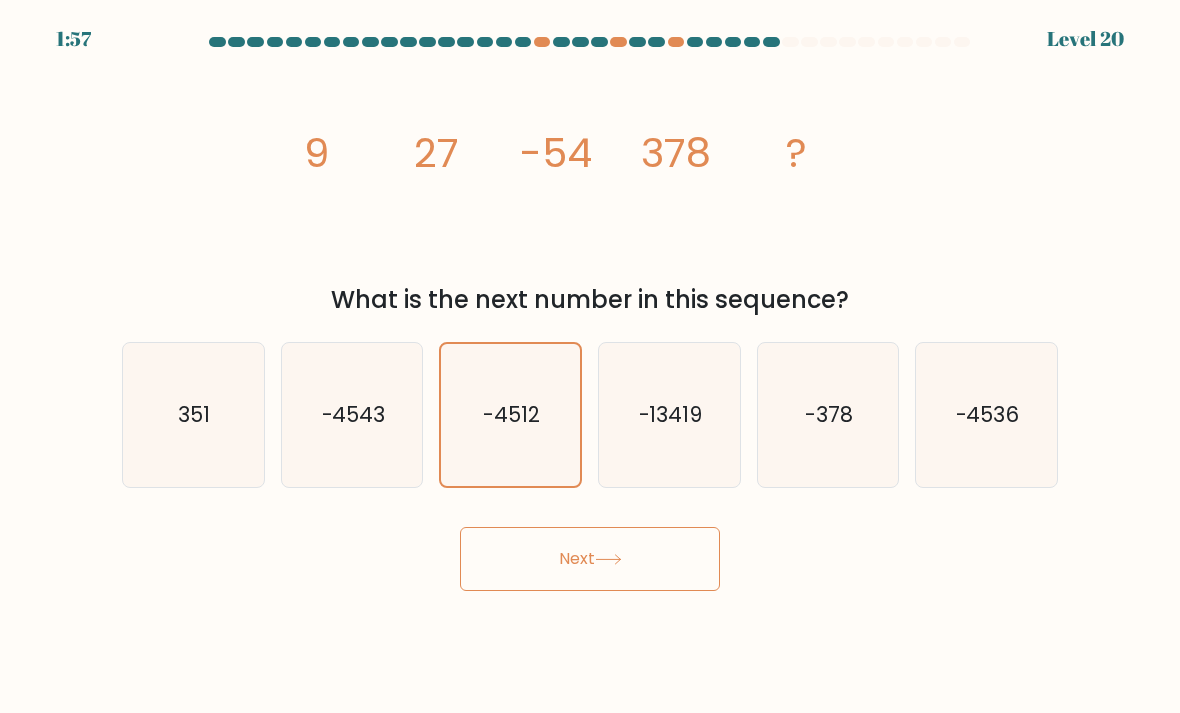 click on "Next" at bounding box center [590, 559] 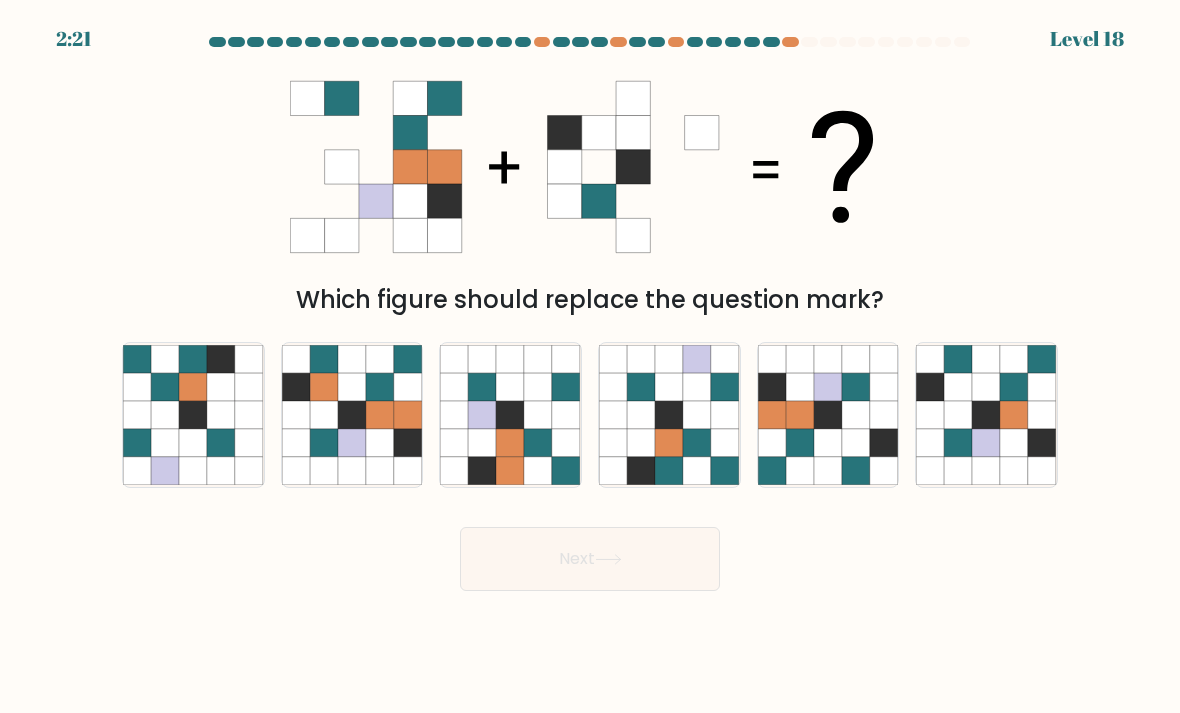 click on "Next" at bounding box center (590, 559) 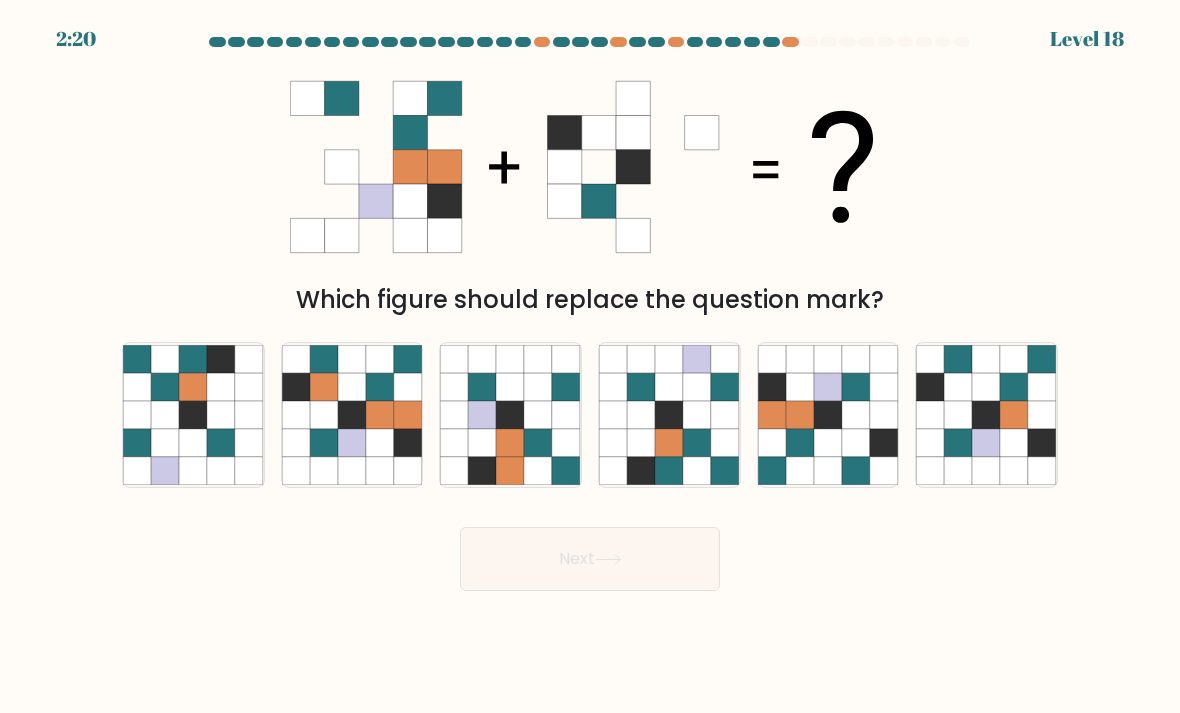 click 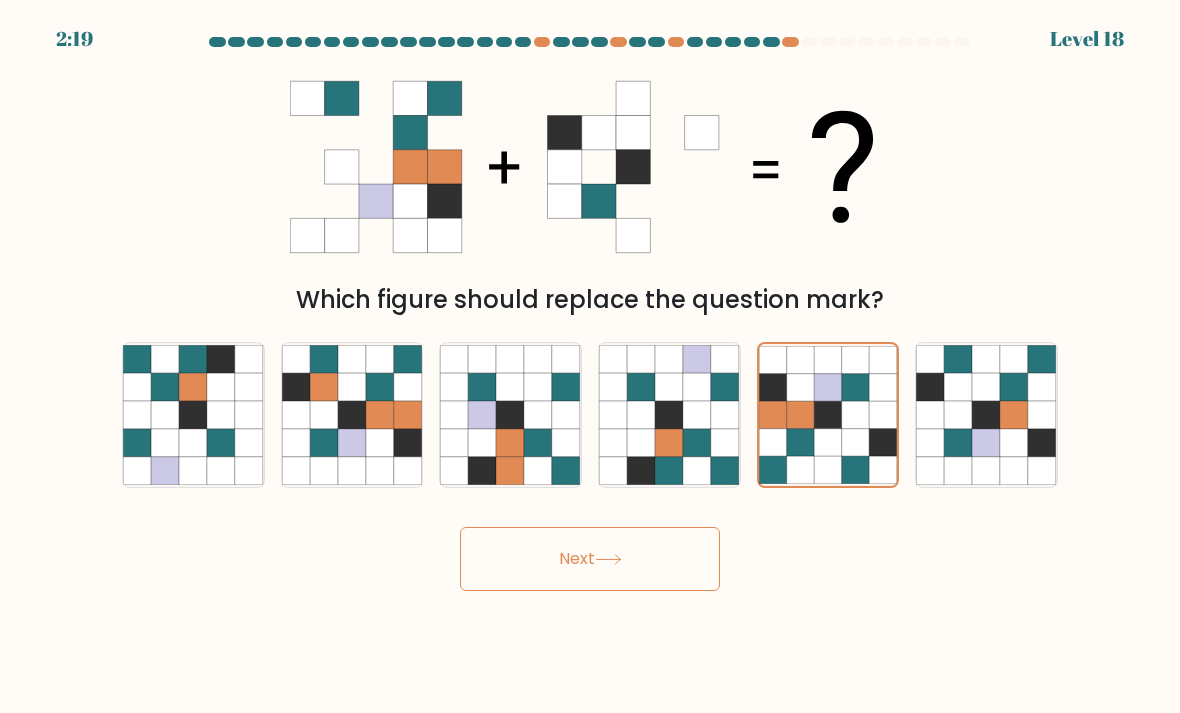click on "Next" at bounding box center (590, 559) 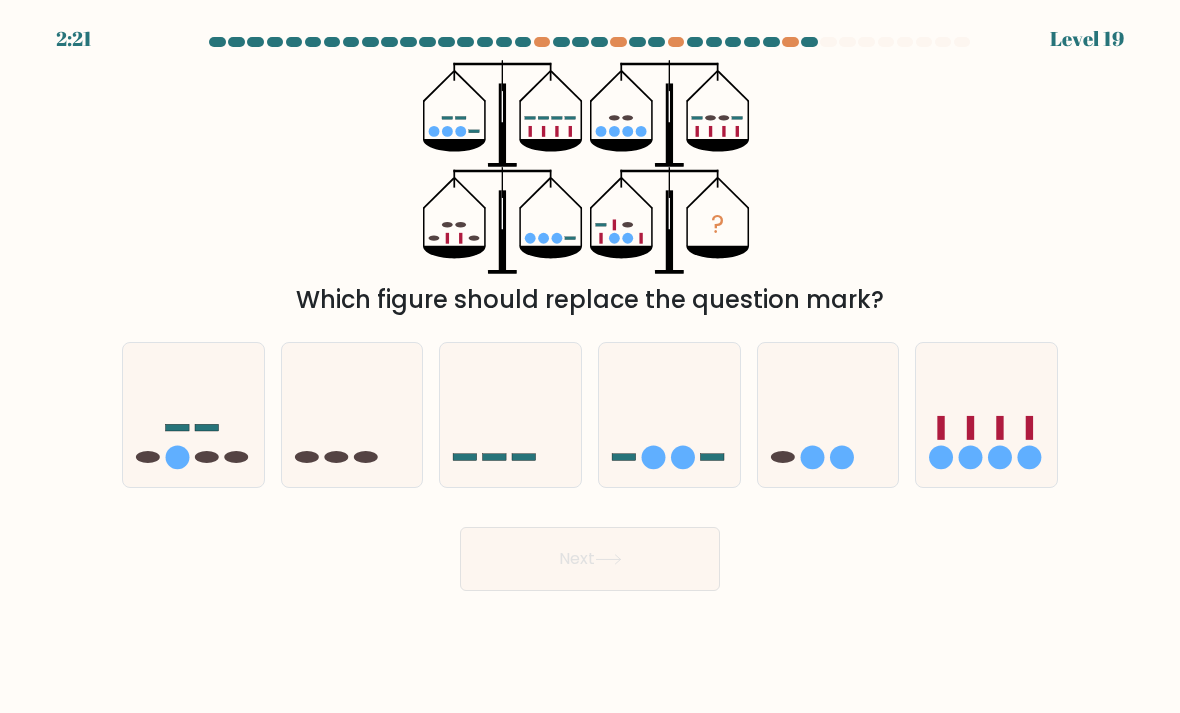 click 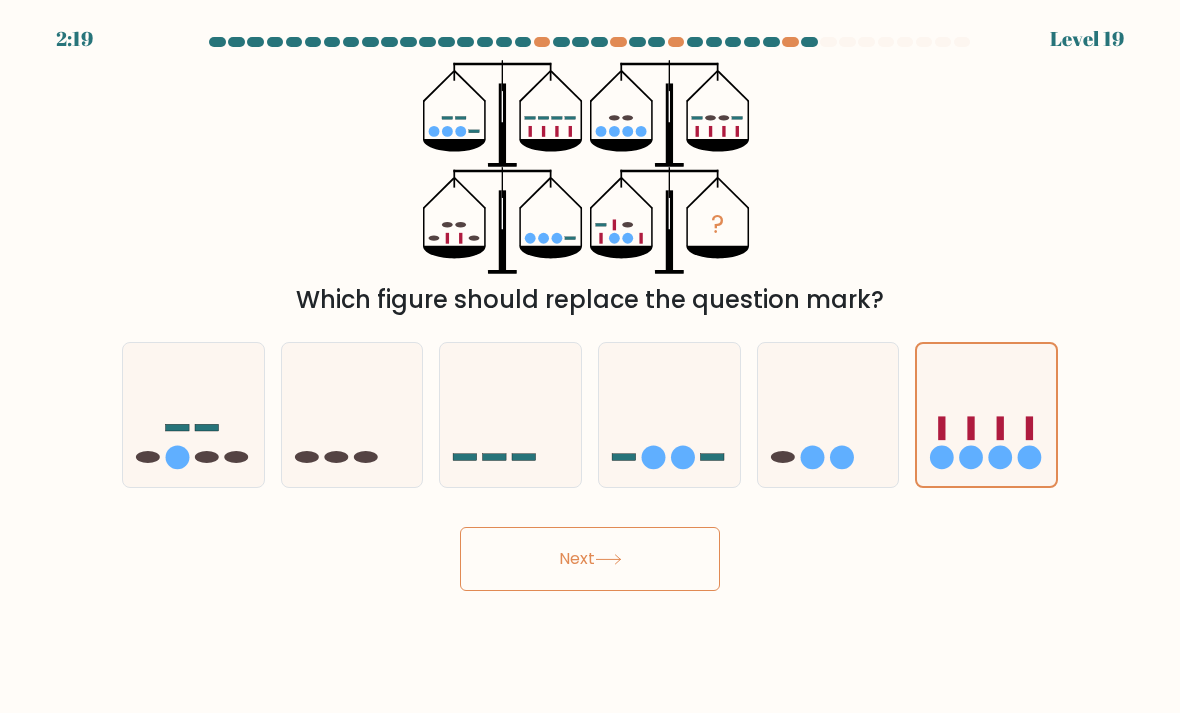 click on "Next" at bounding box center [590, 559] 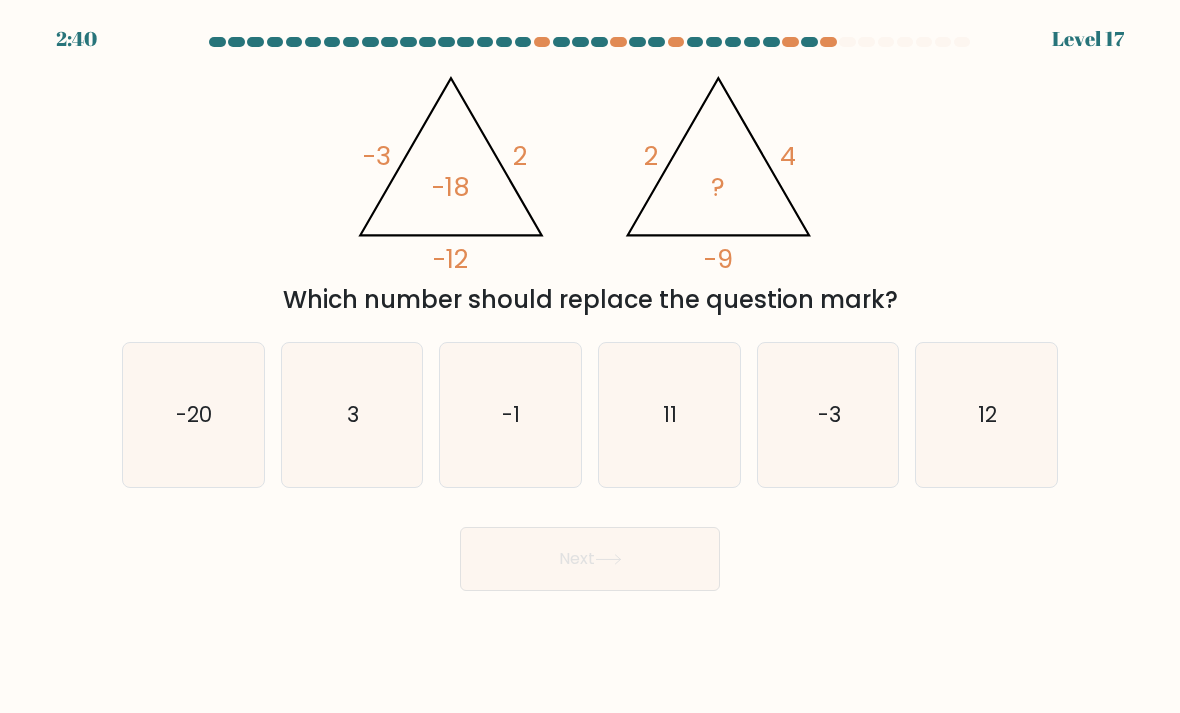 click on "-1" 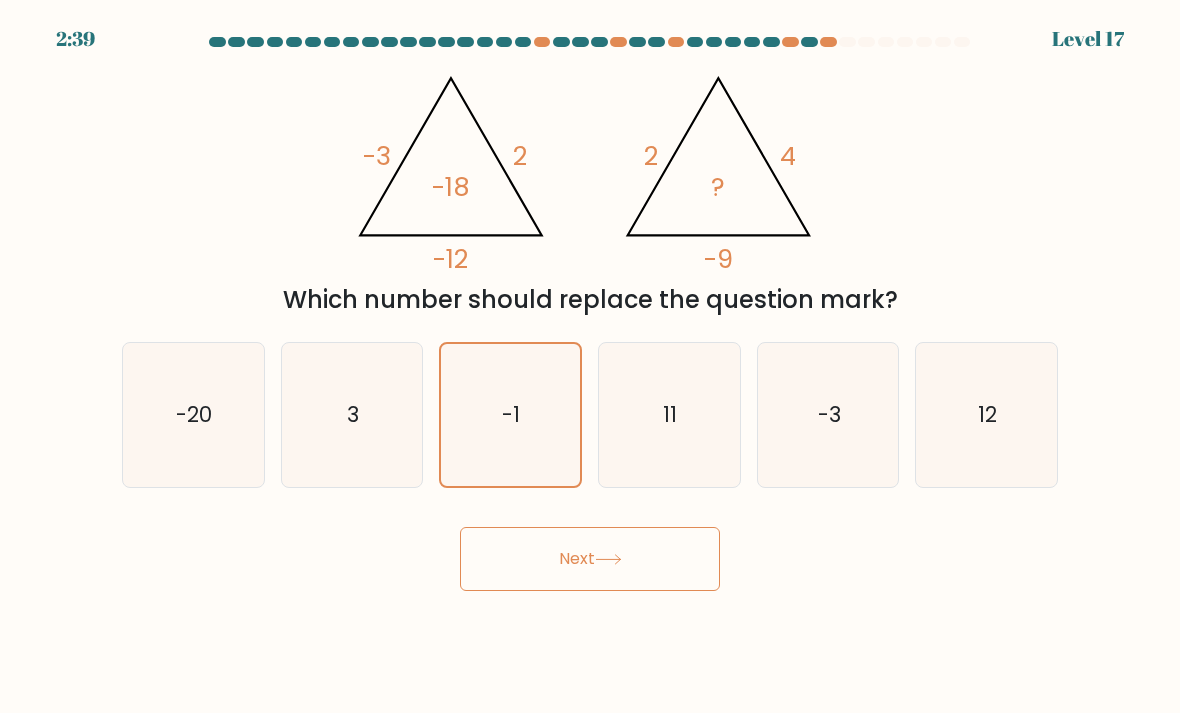 click on "Next" at bounding box center [590, 559] 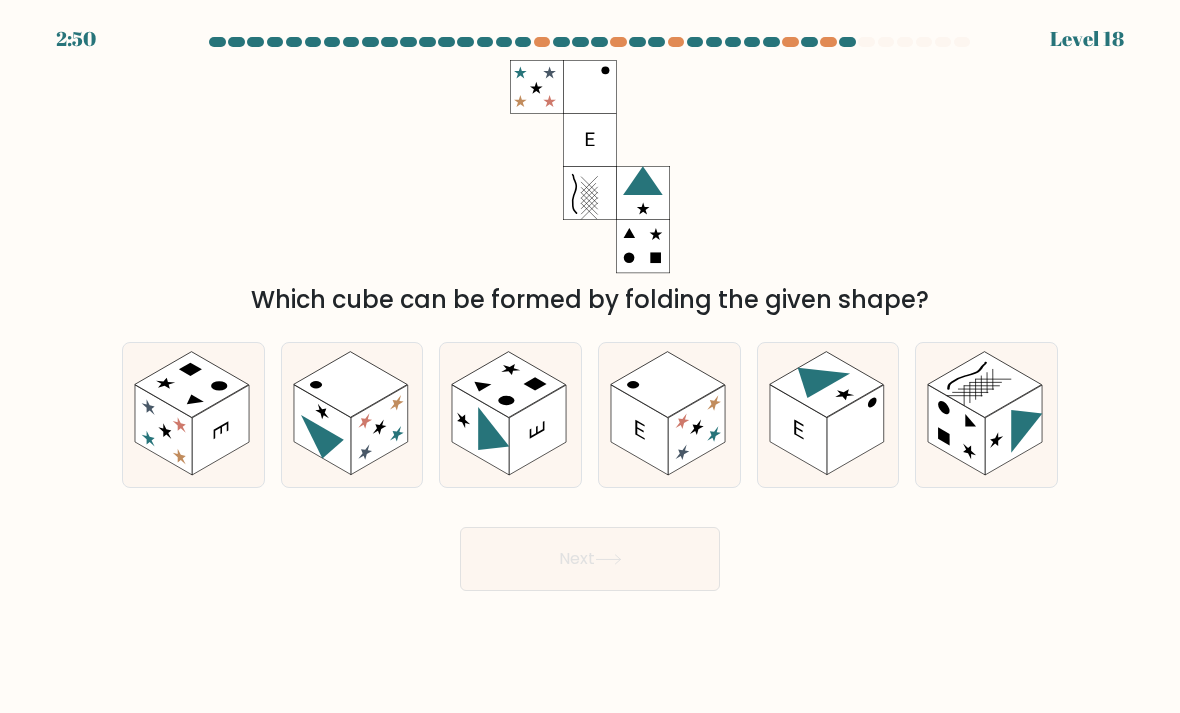 click 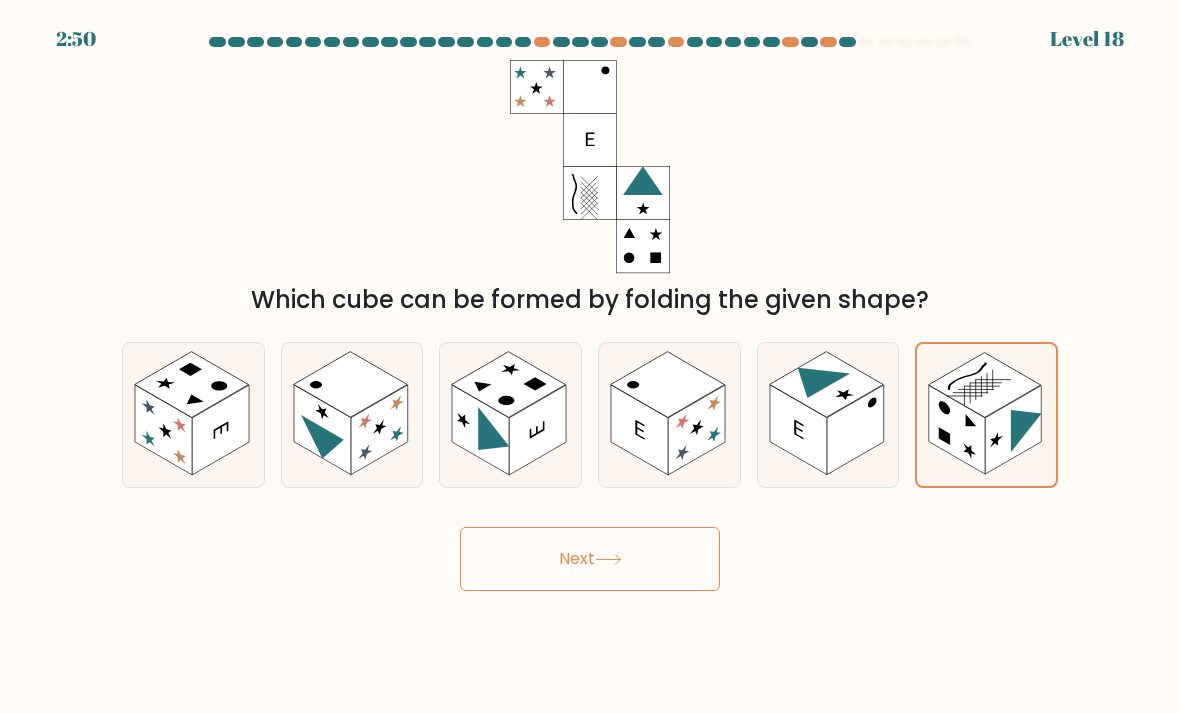 click on "Next" at bounding box center (590, 559) 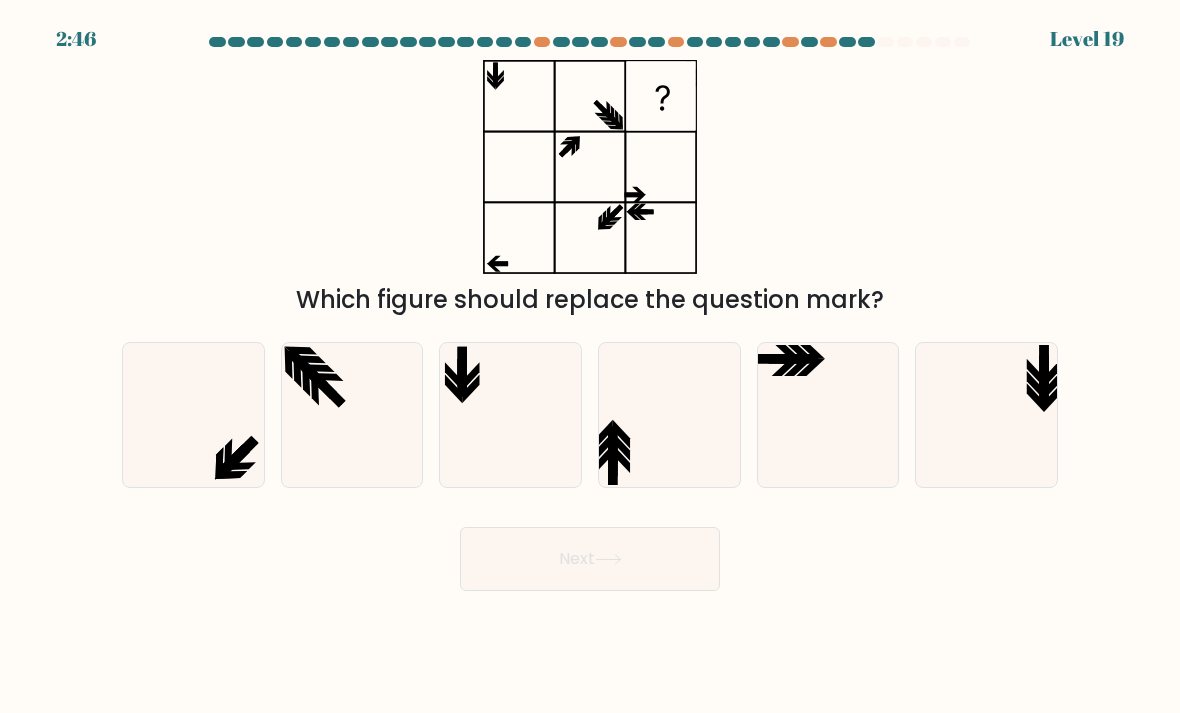 click 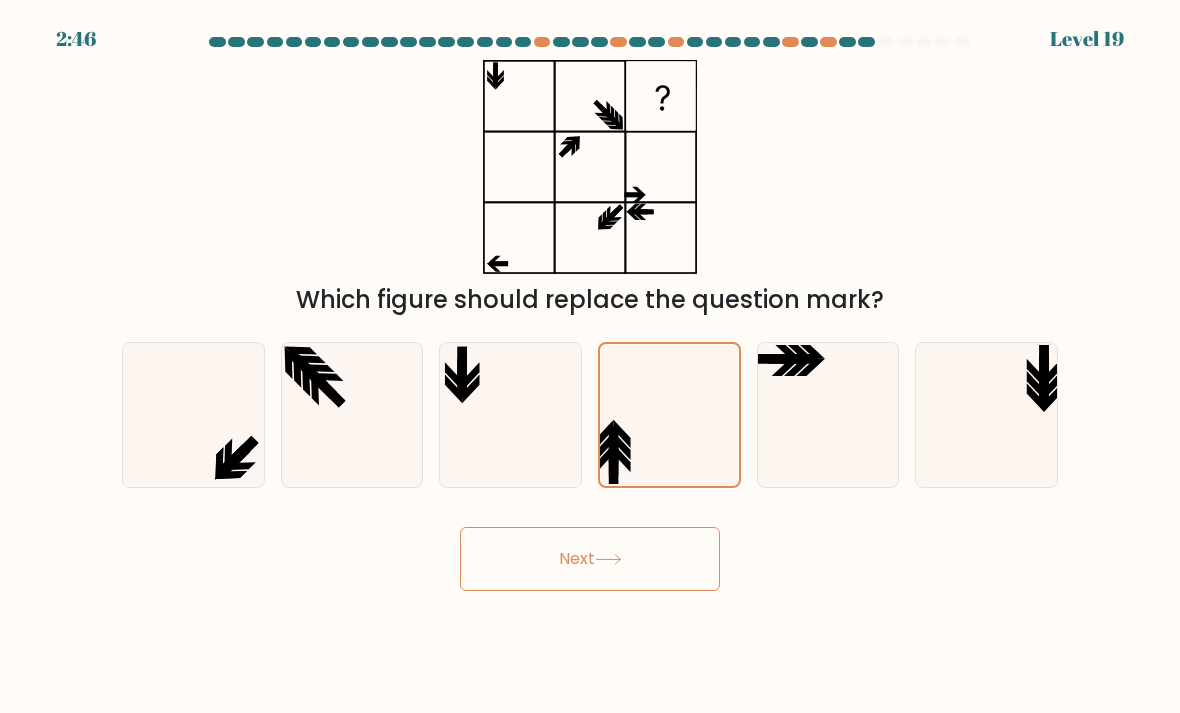 click on "Next" at bounding box center (590, 559) 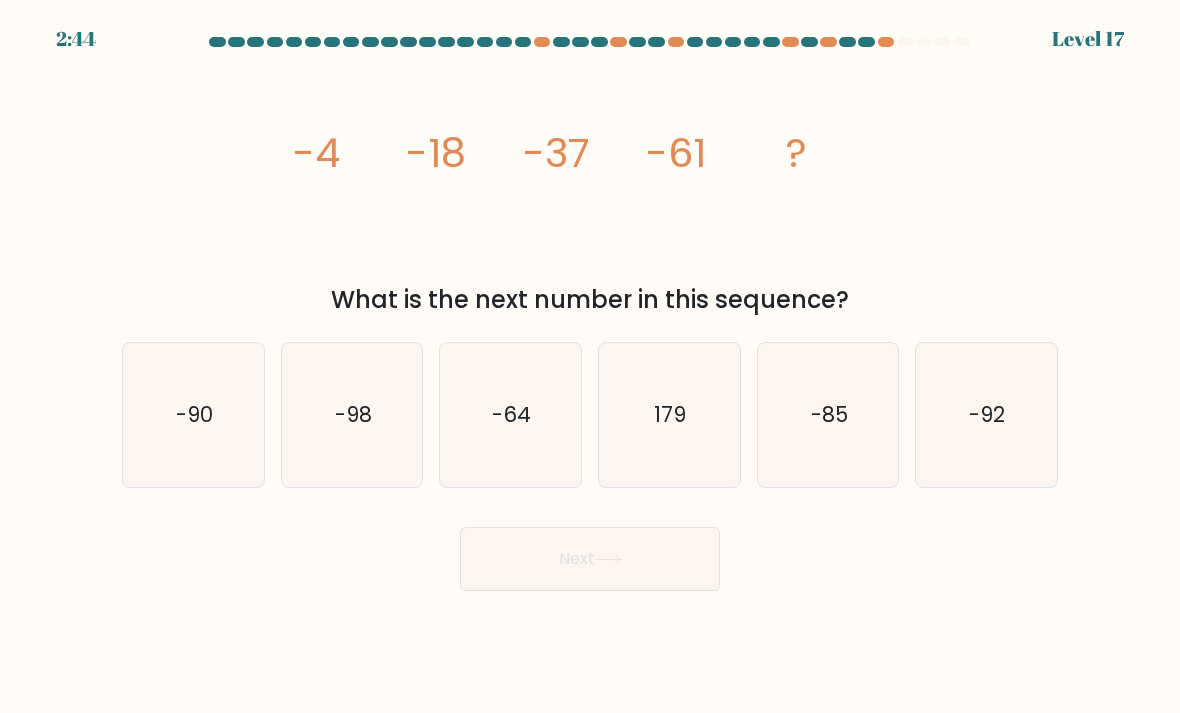 click on "-85" 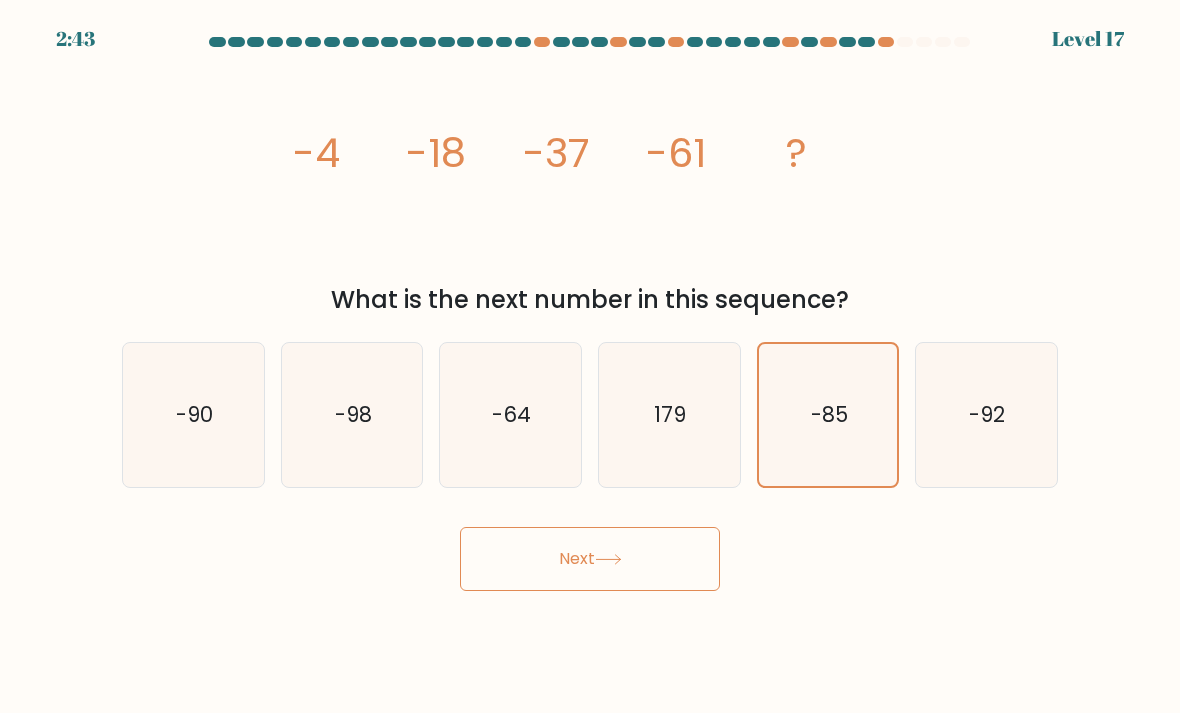 click on "Next" at bounding box center (590, 559) 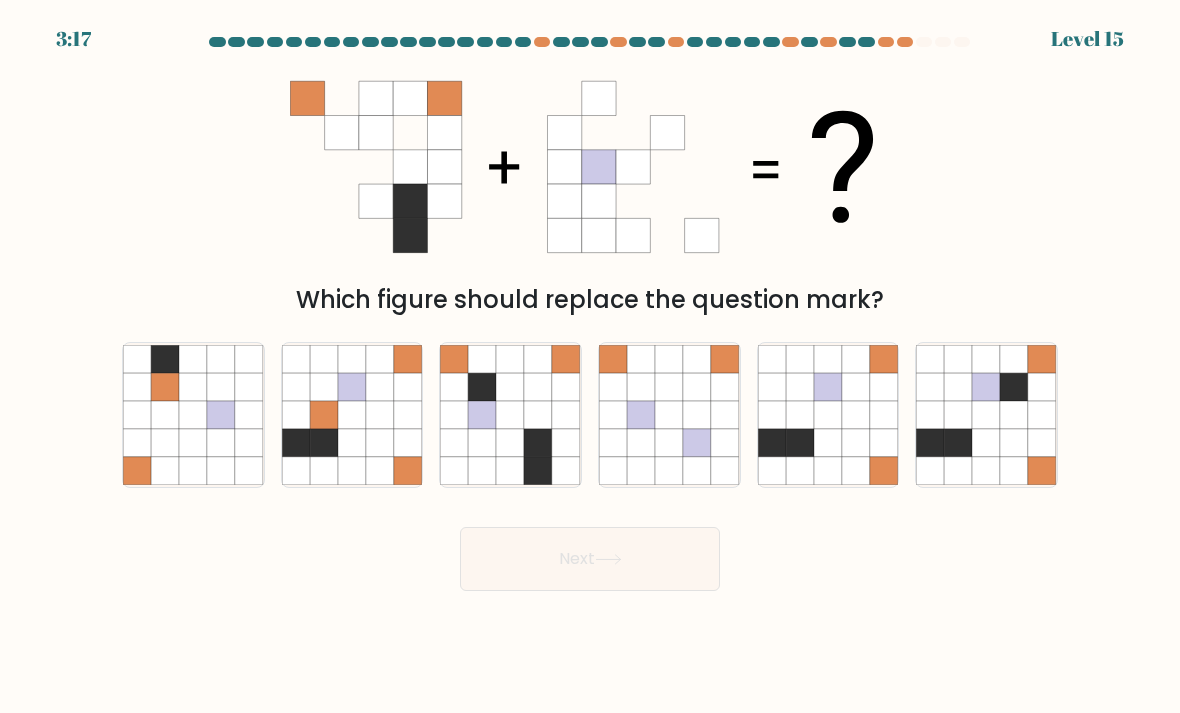 click 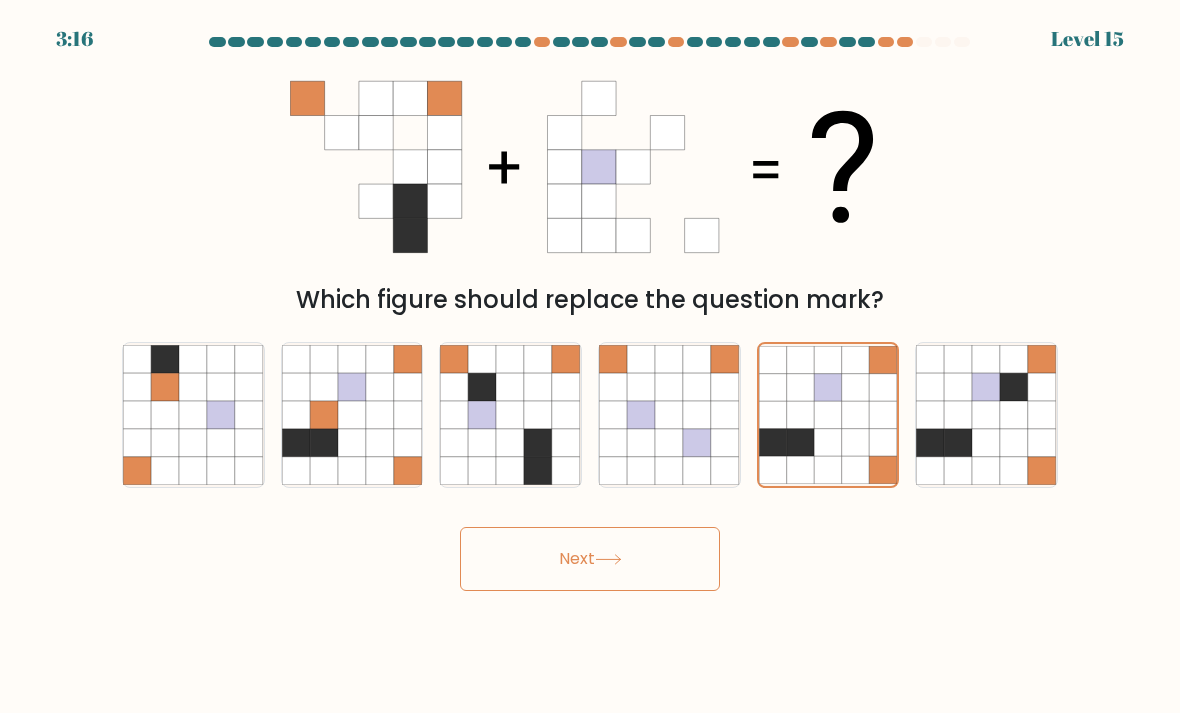 click on "Next" at bounding box center (590, 559) 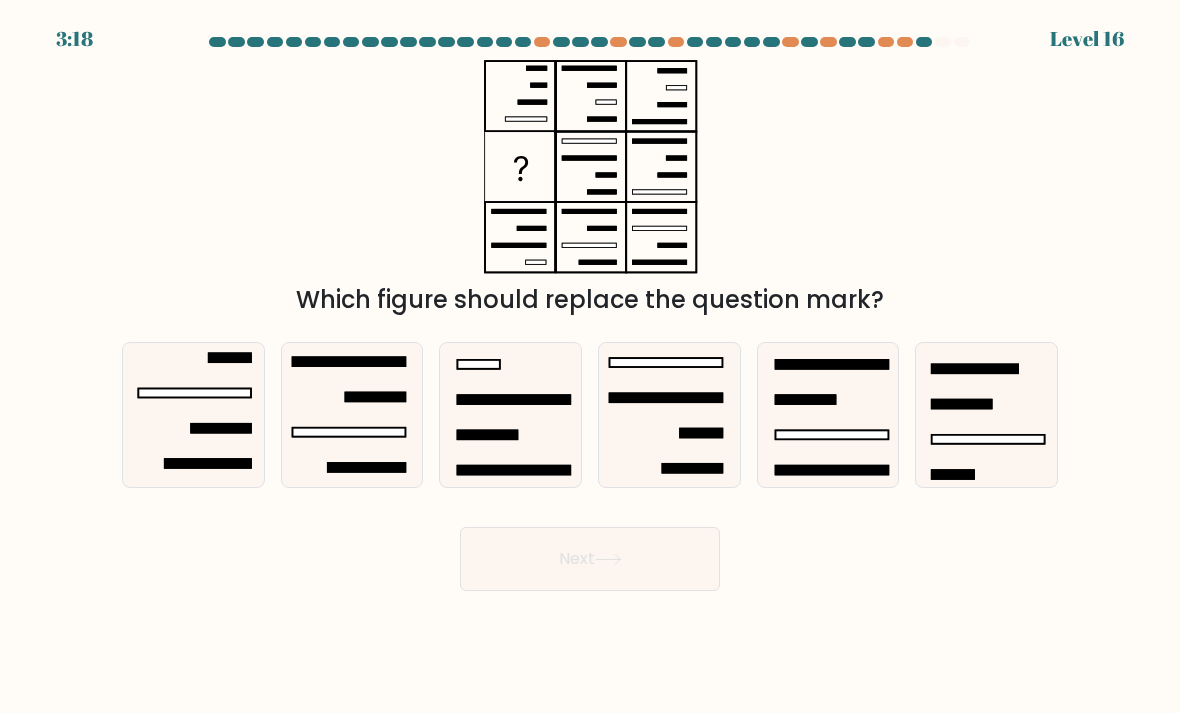 click 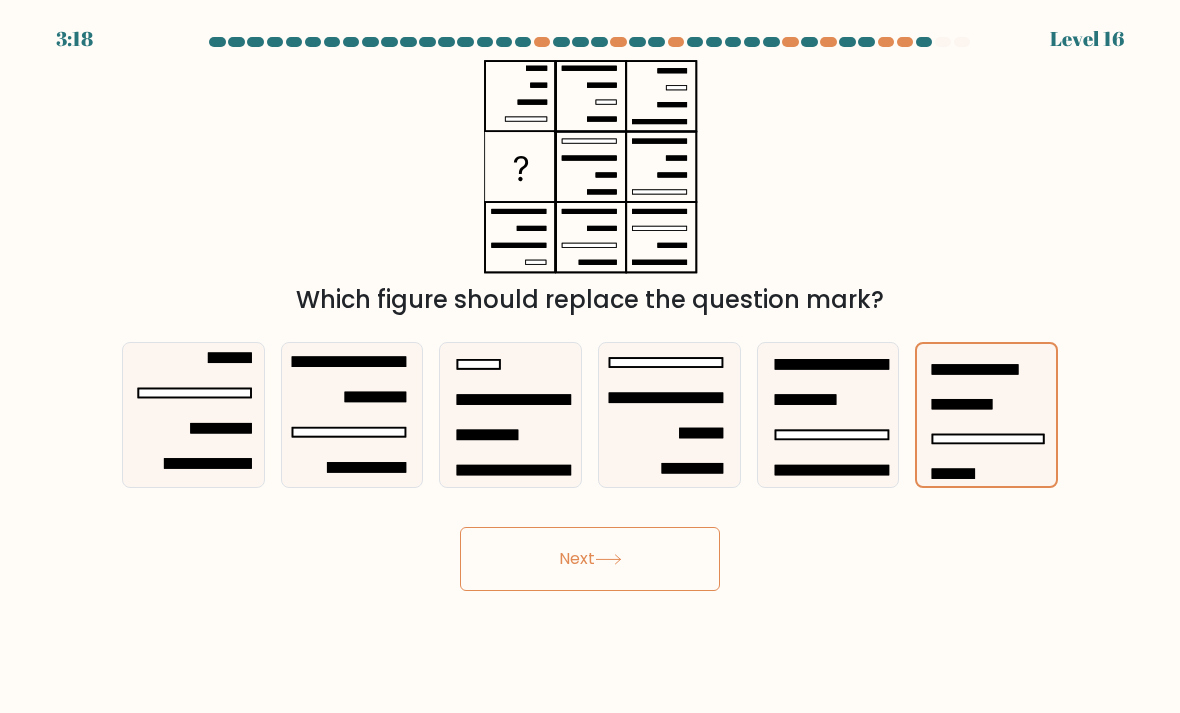 click on "Next" at bounding box center (590, 559) 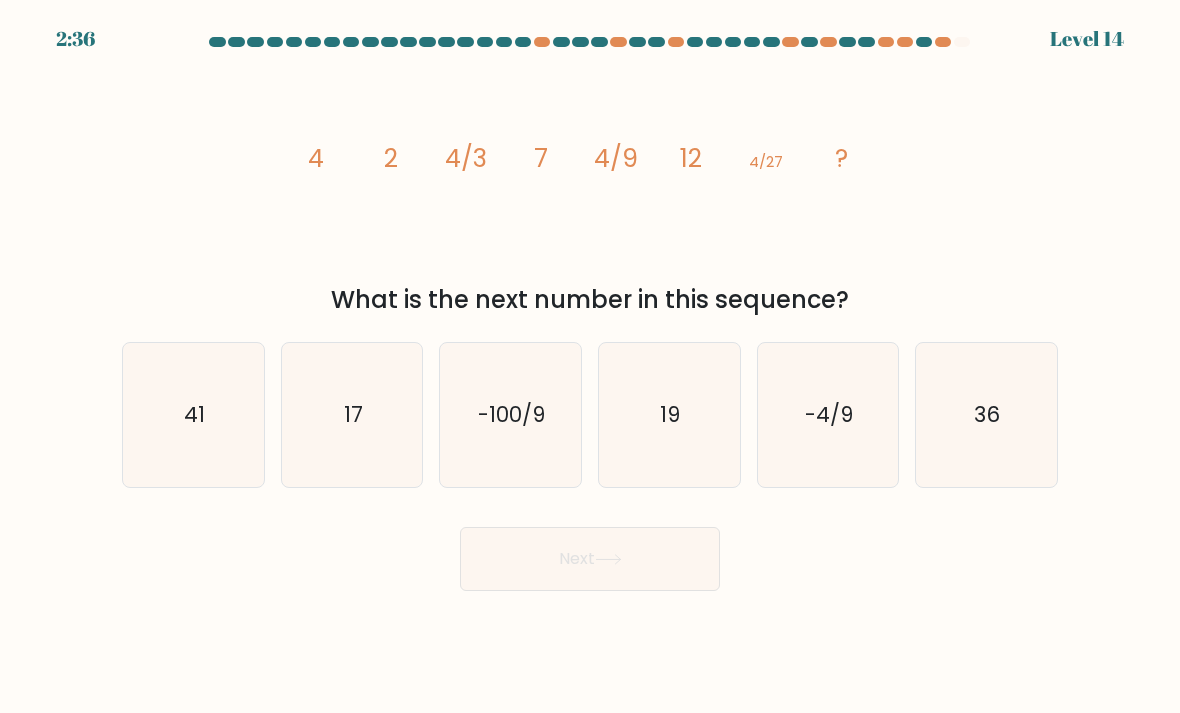 click on "17" 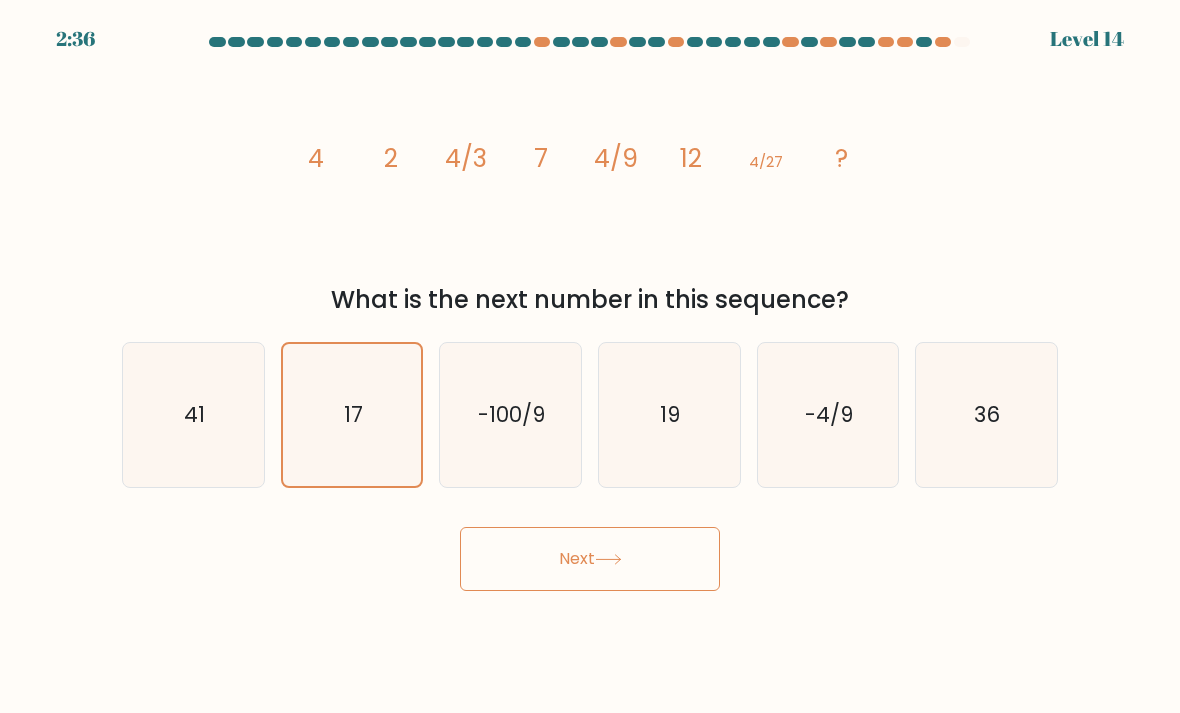 click on "Next" at bounding box center (590, 559) 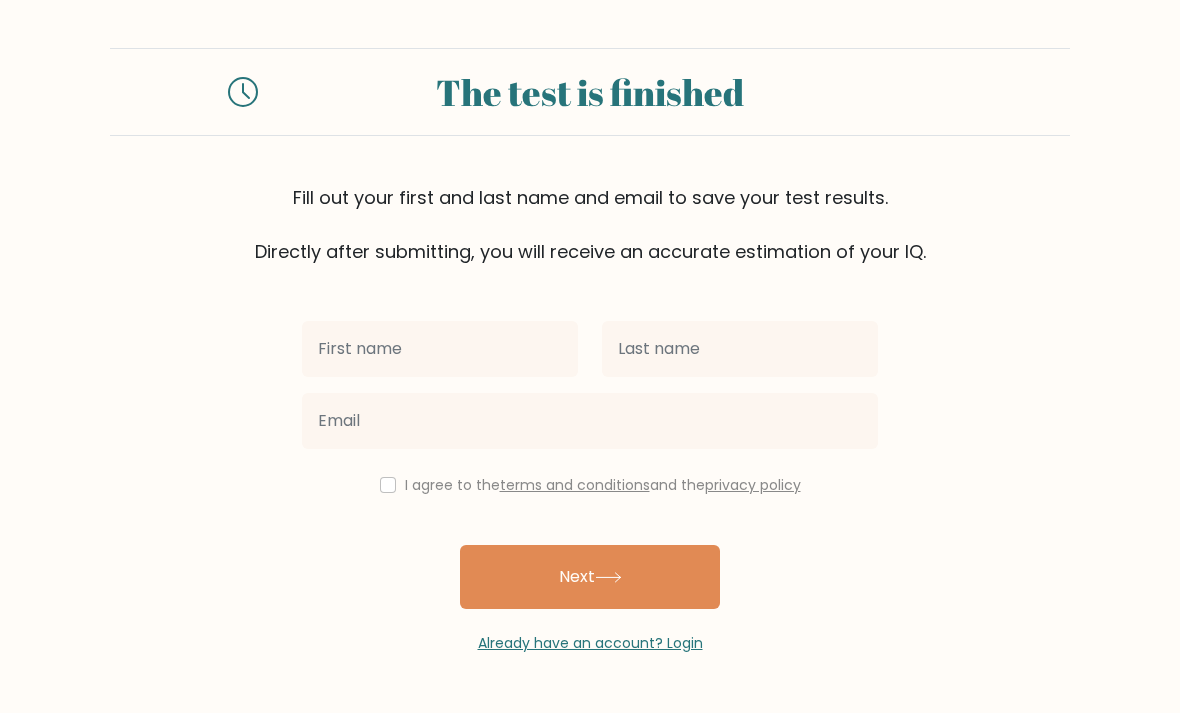 scroll, scrollTop: 0, scrollLeft: 0, axis: both 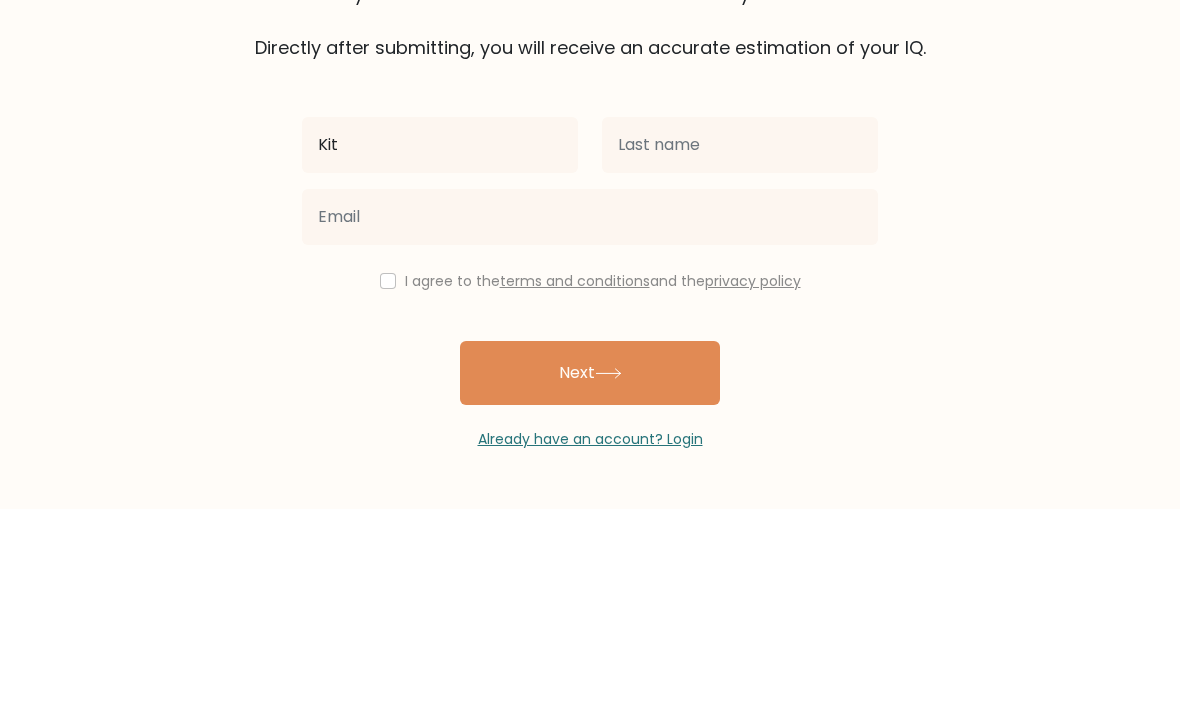 type on "Kit" 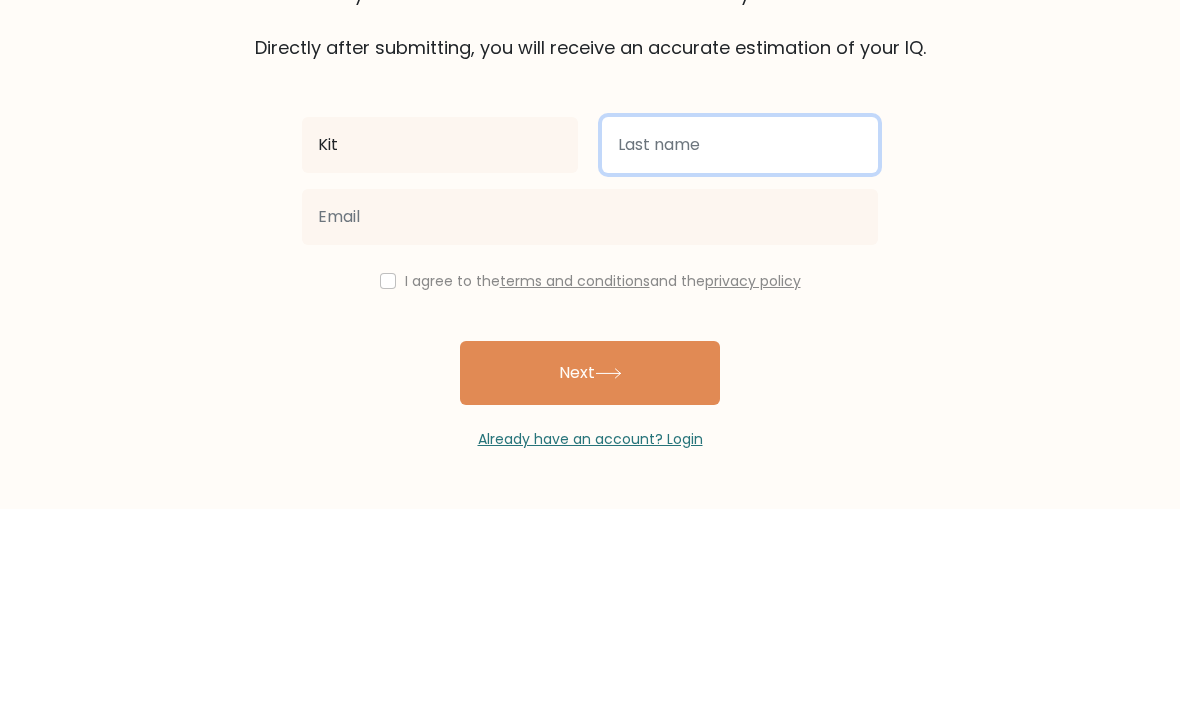 click at bounding box center (740, 349) 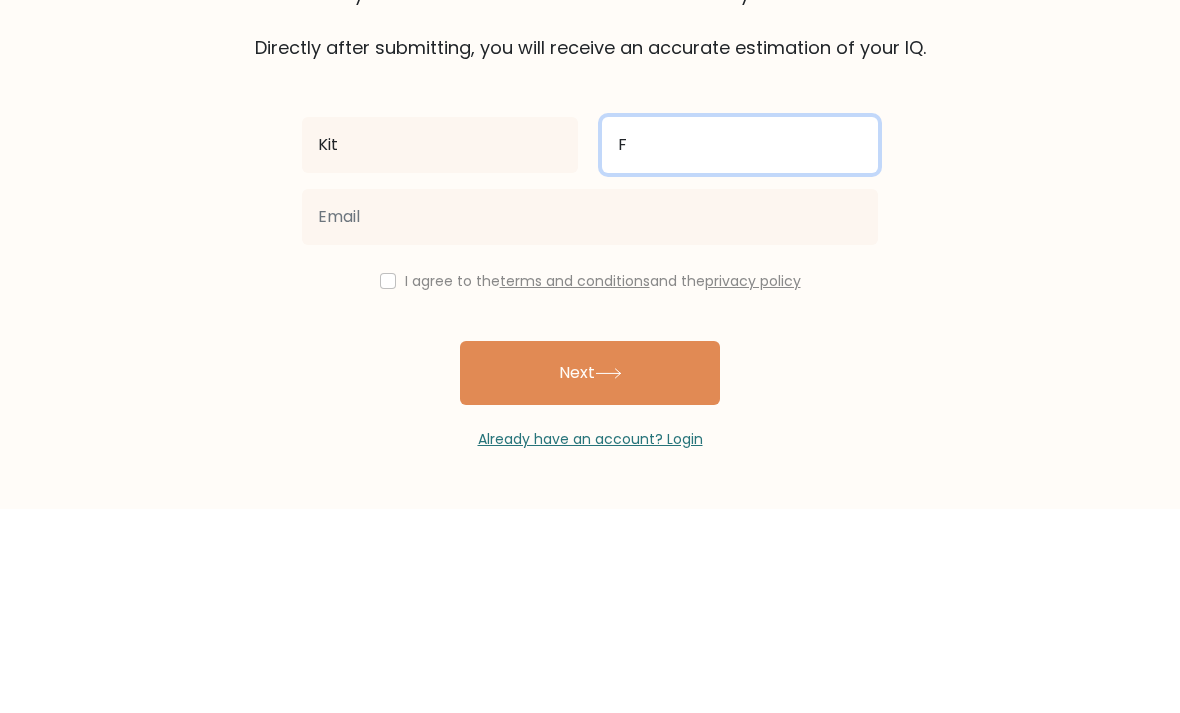 type on "F" 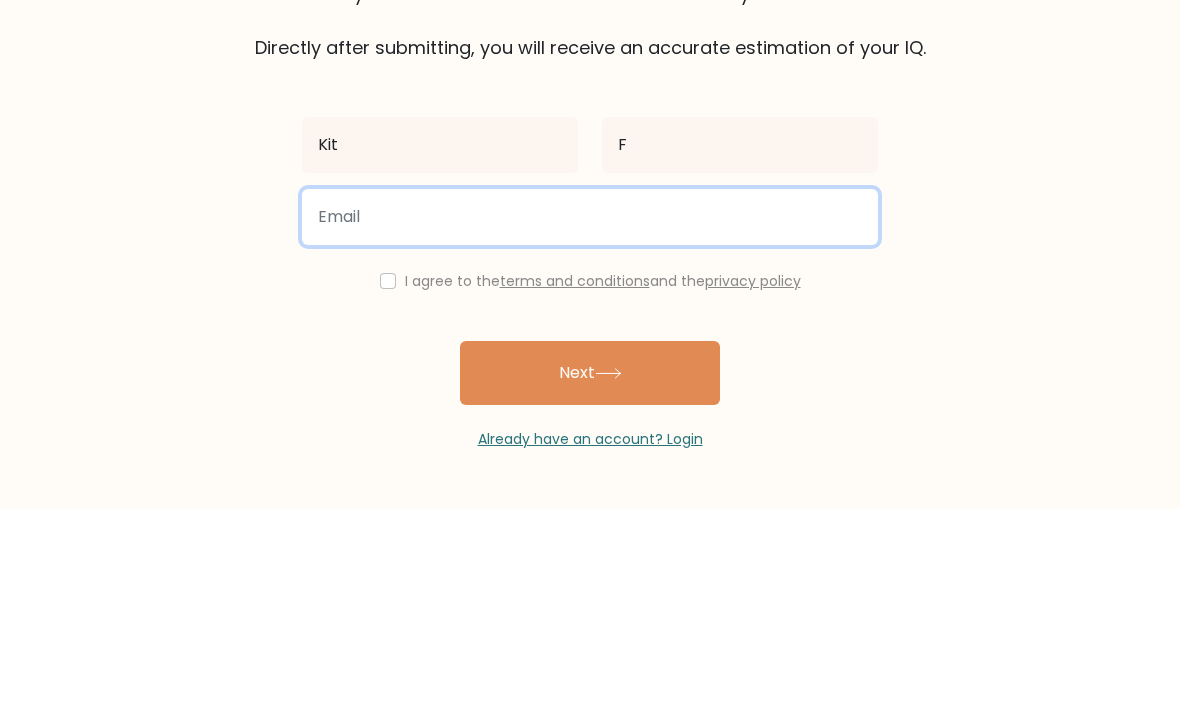 click at bounding box center [590, 421] 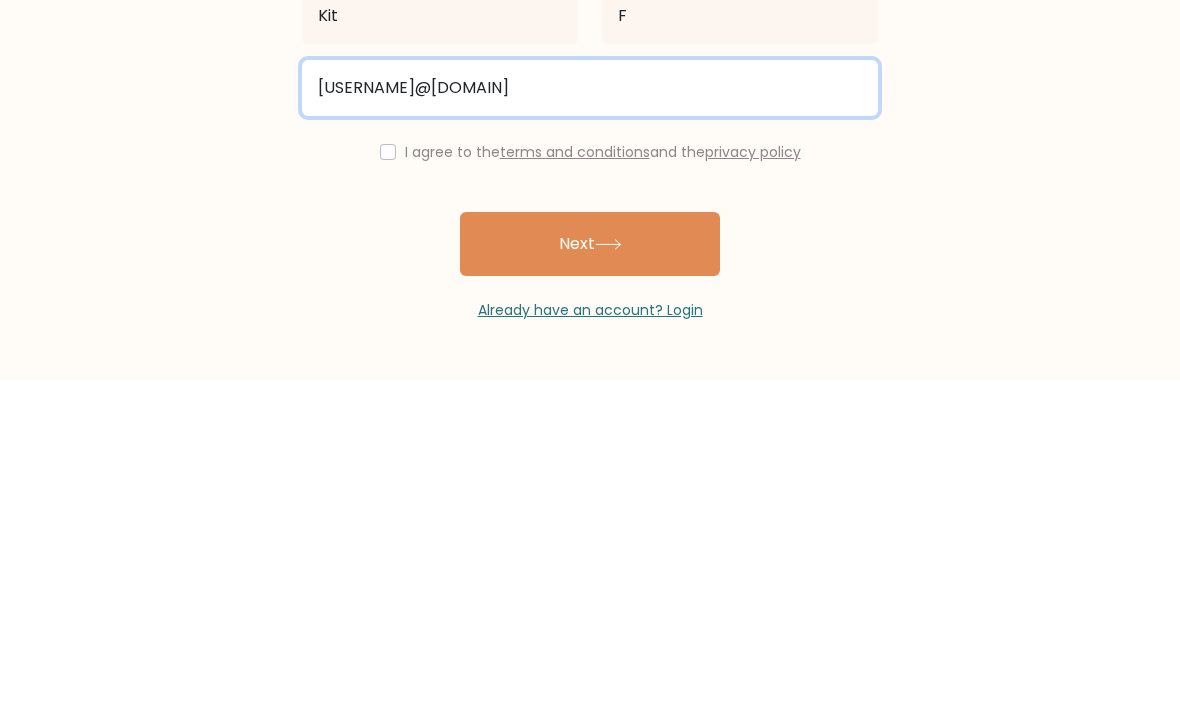 type on "kitkat.frances@gmail.com" 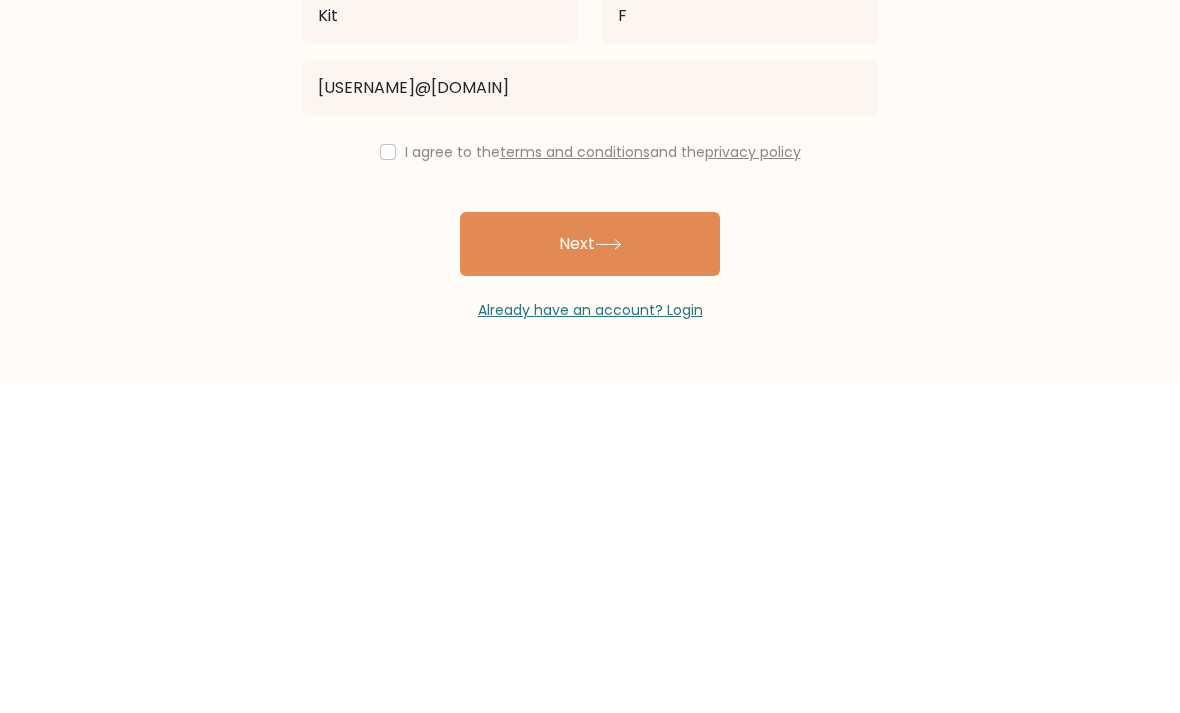 click at bounding box center [388, 485] 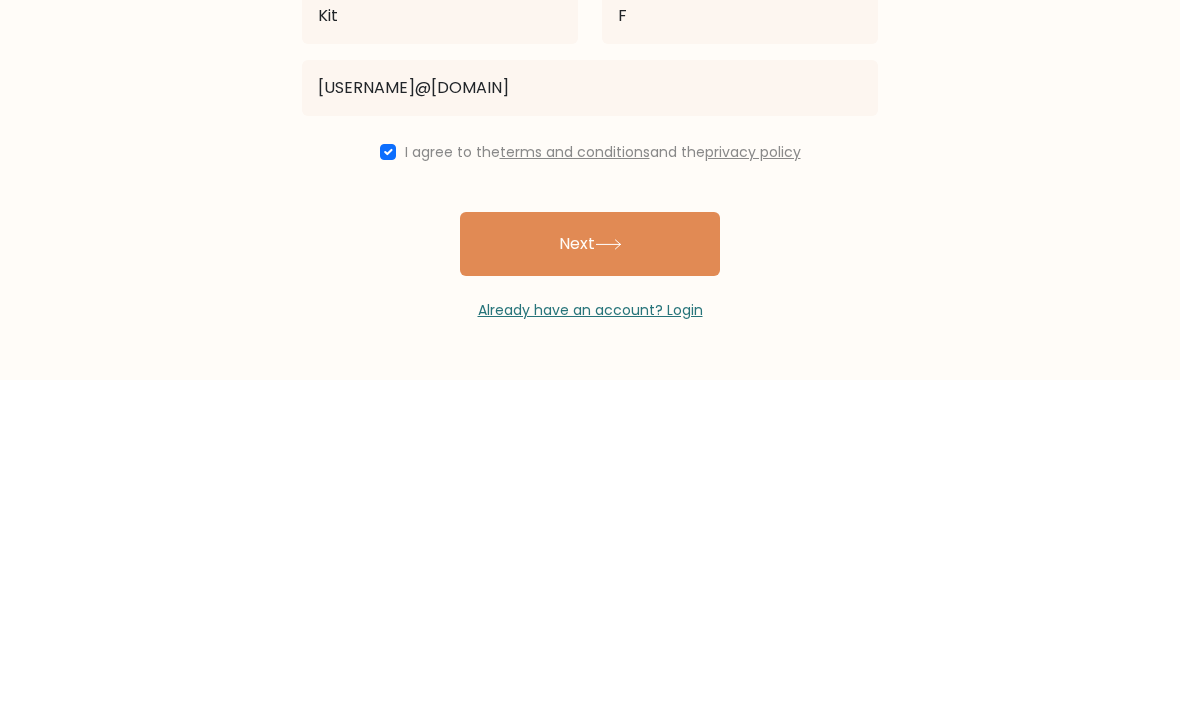 scroll, scrollTop: 64, scrollLeft: 0, axis: vertical 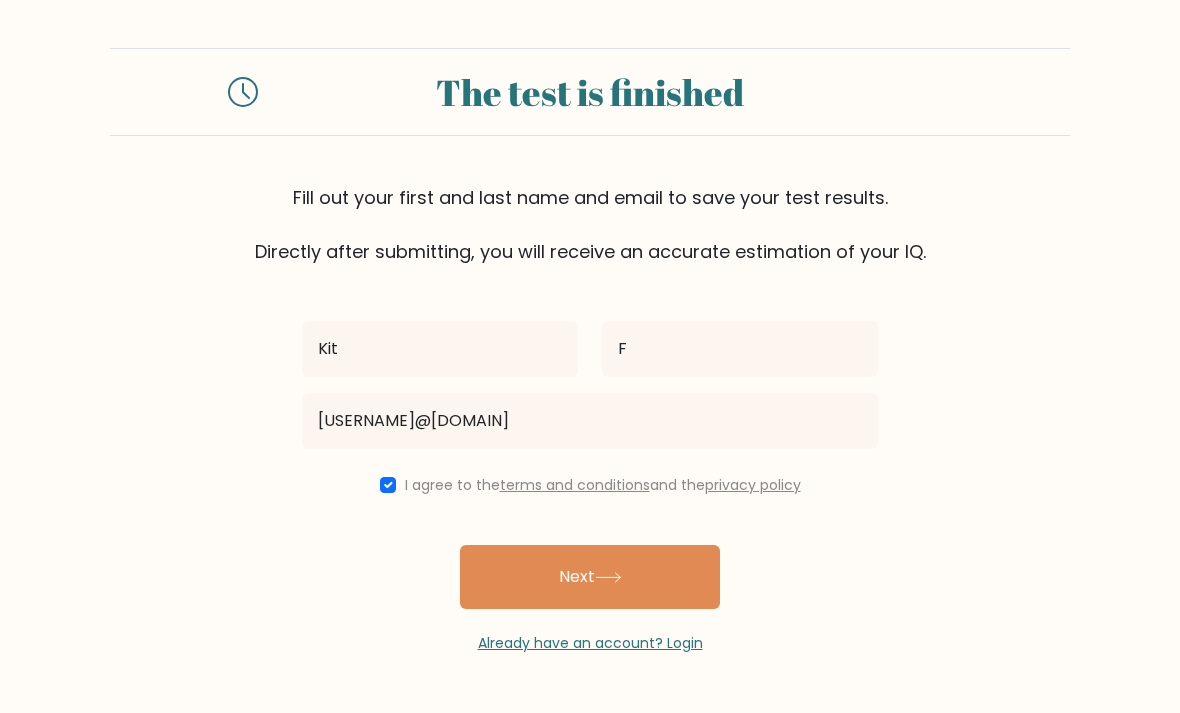 click on "Next" at bounding box center (590, 577) 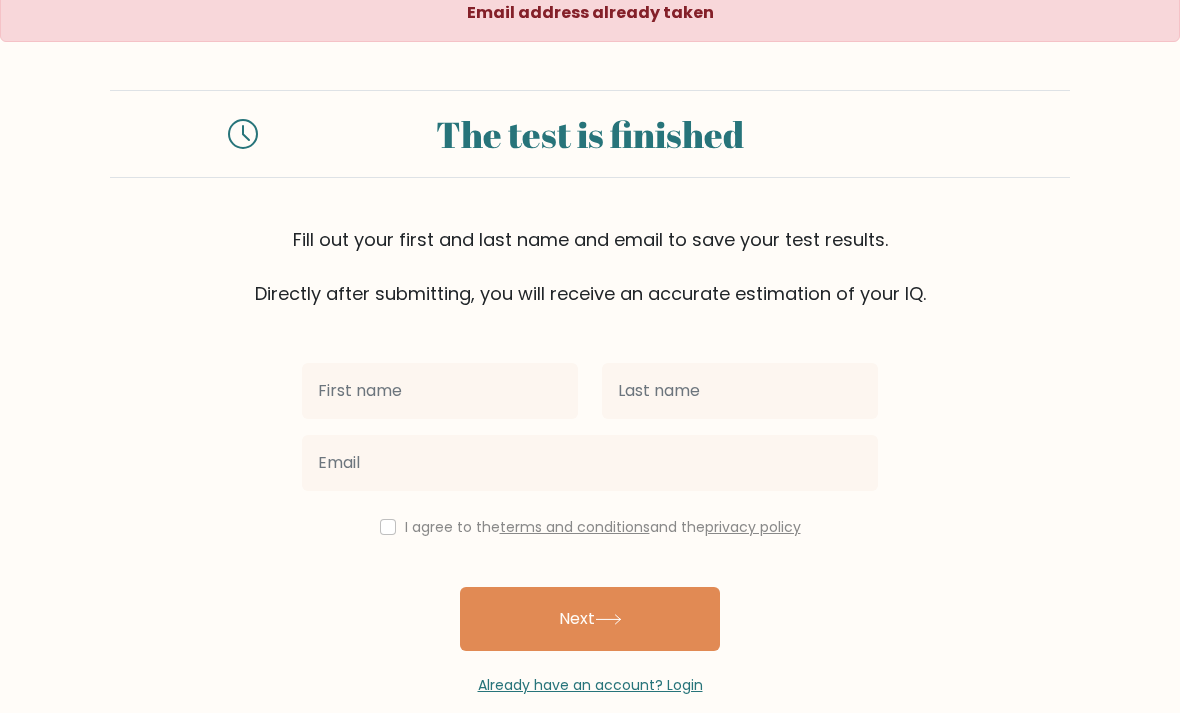 scroll, scrollTop: 64, scrollLeft: 0, axis: vertical 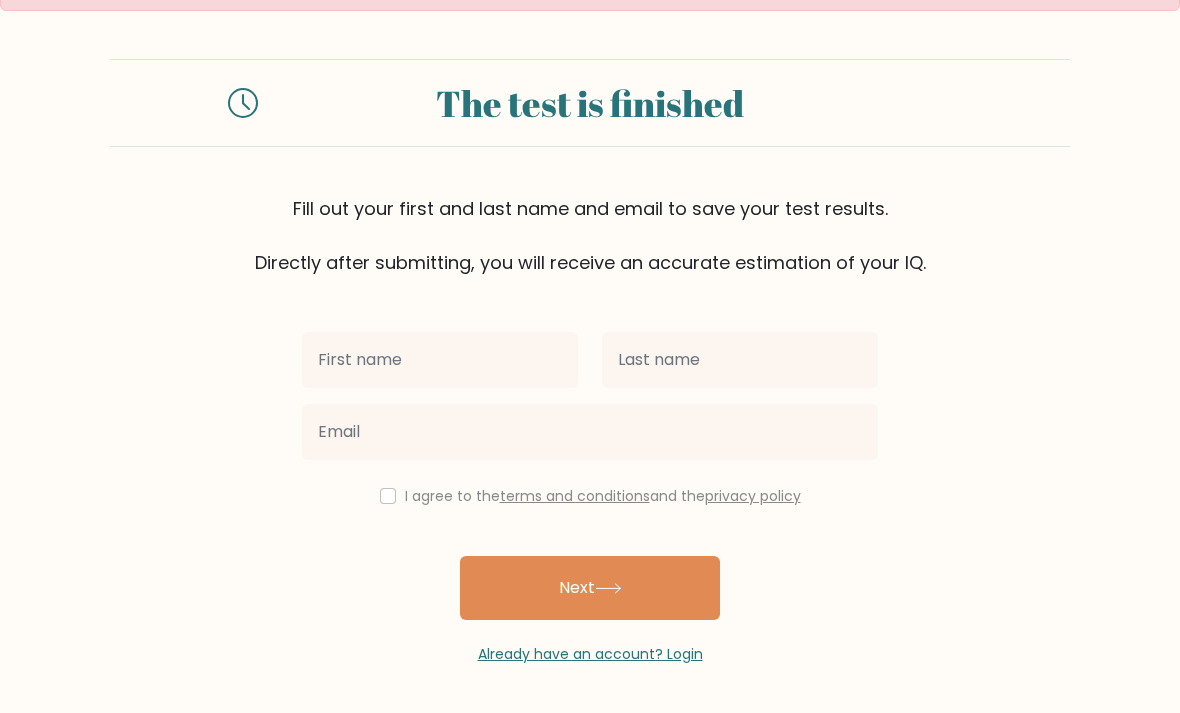 click on "Already have an account? Login" at bounding box center [590, 654] 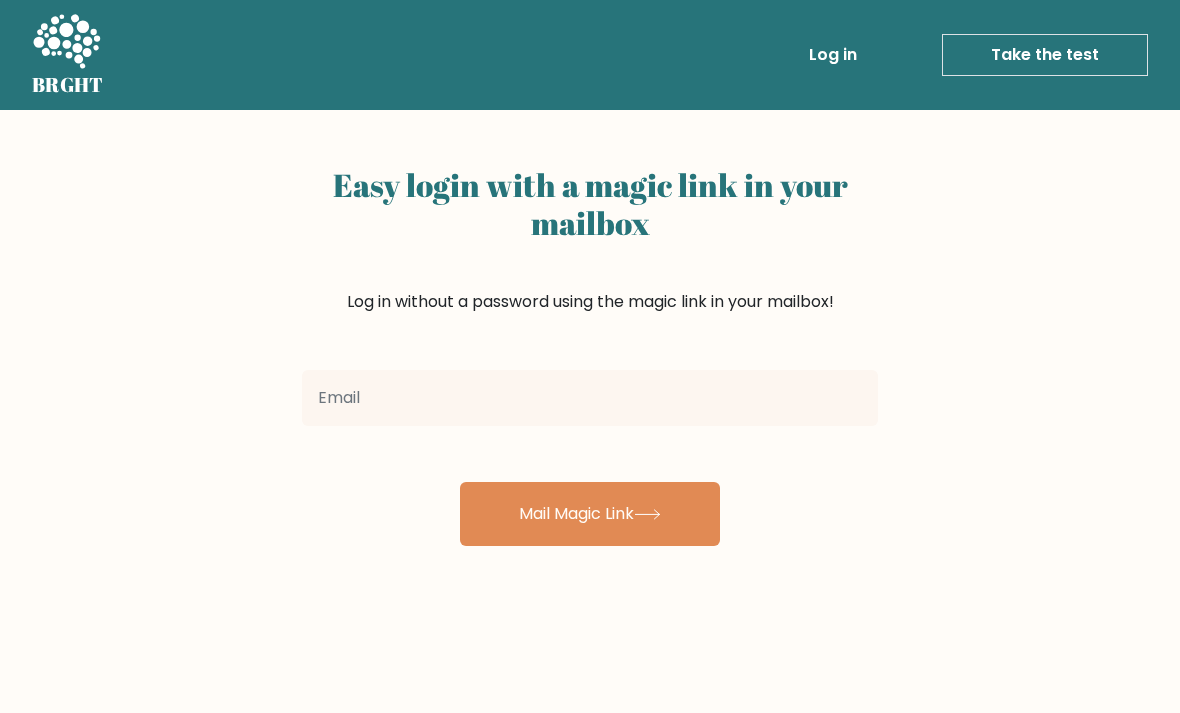 scroll, scrollTop: 0, scrollLeft: 0, axis: both 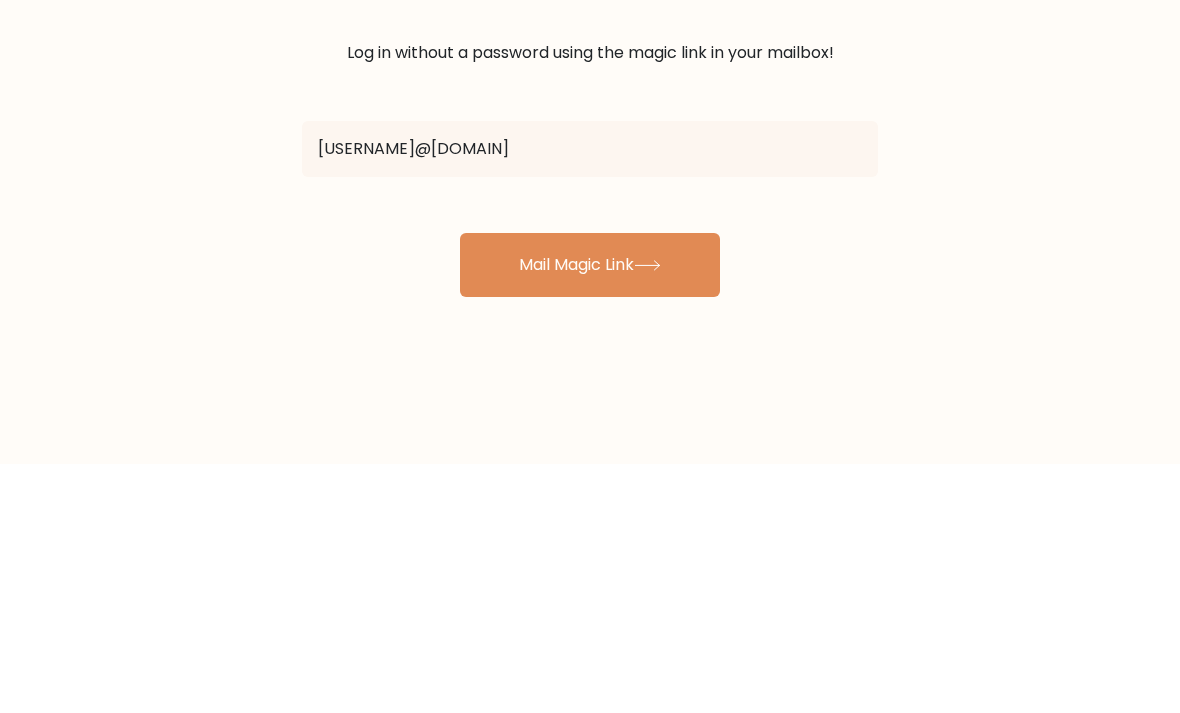 type on "kitkat.frances@gmail.com" 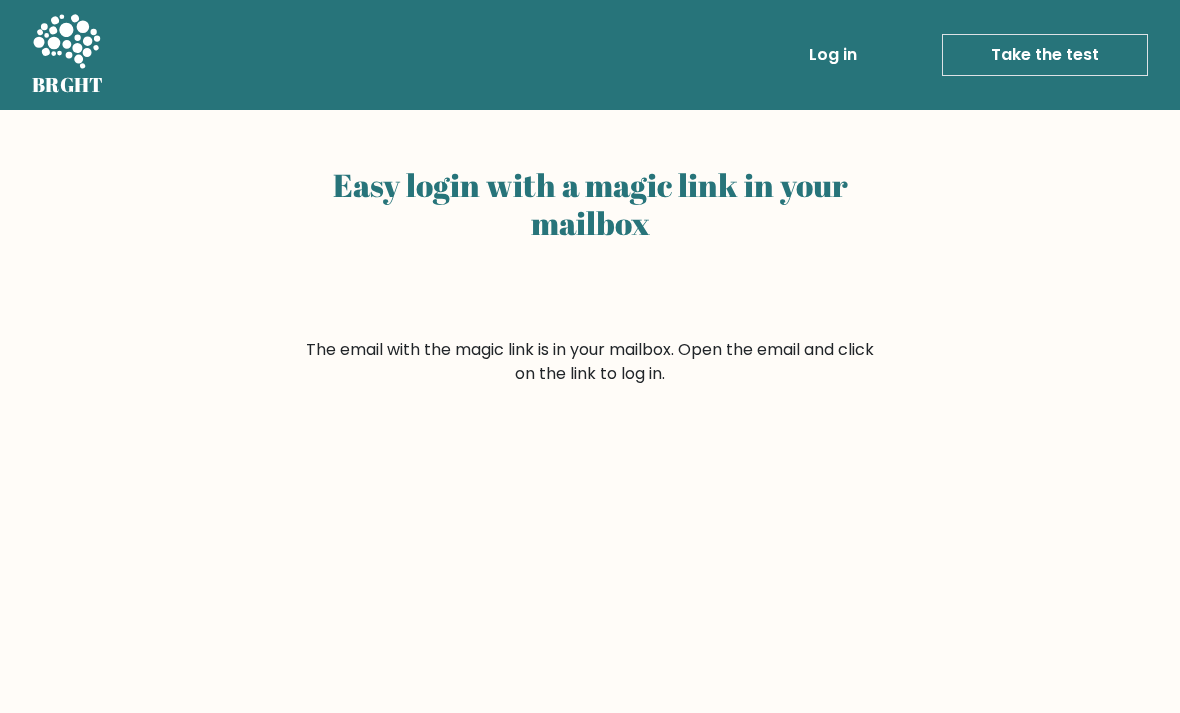 scroll, scrollTop: 0, scrollLeft: 0, axis: both 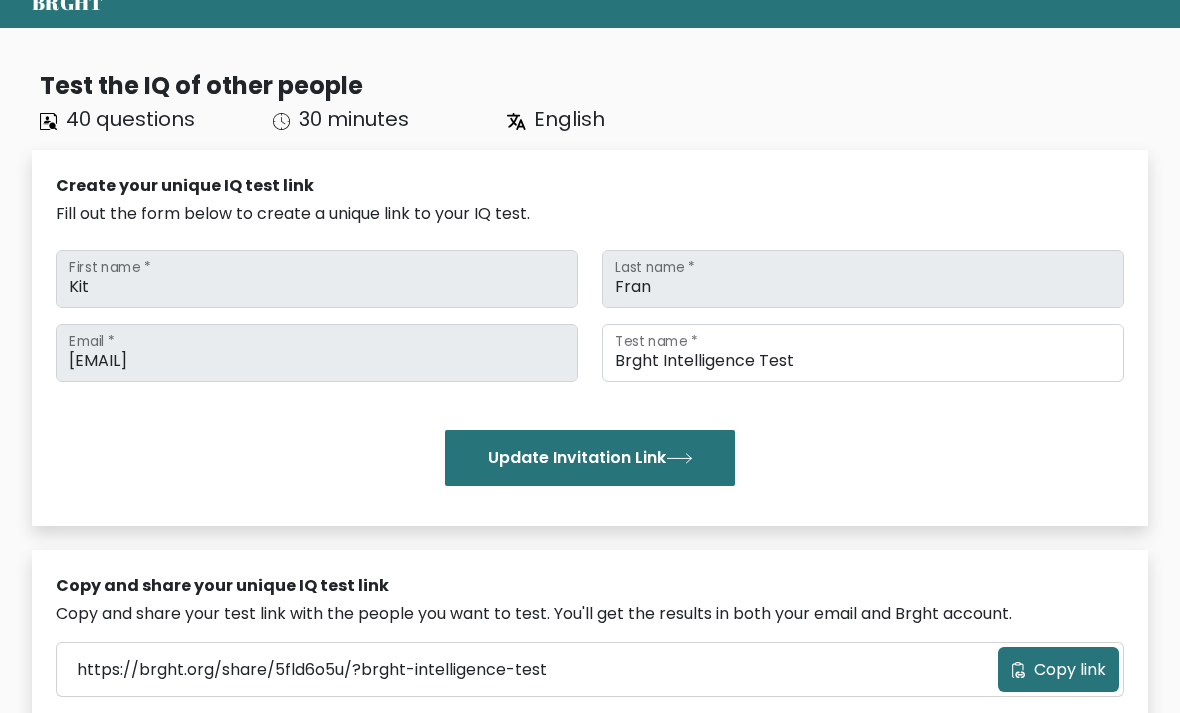 click 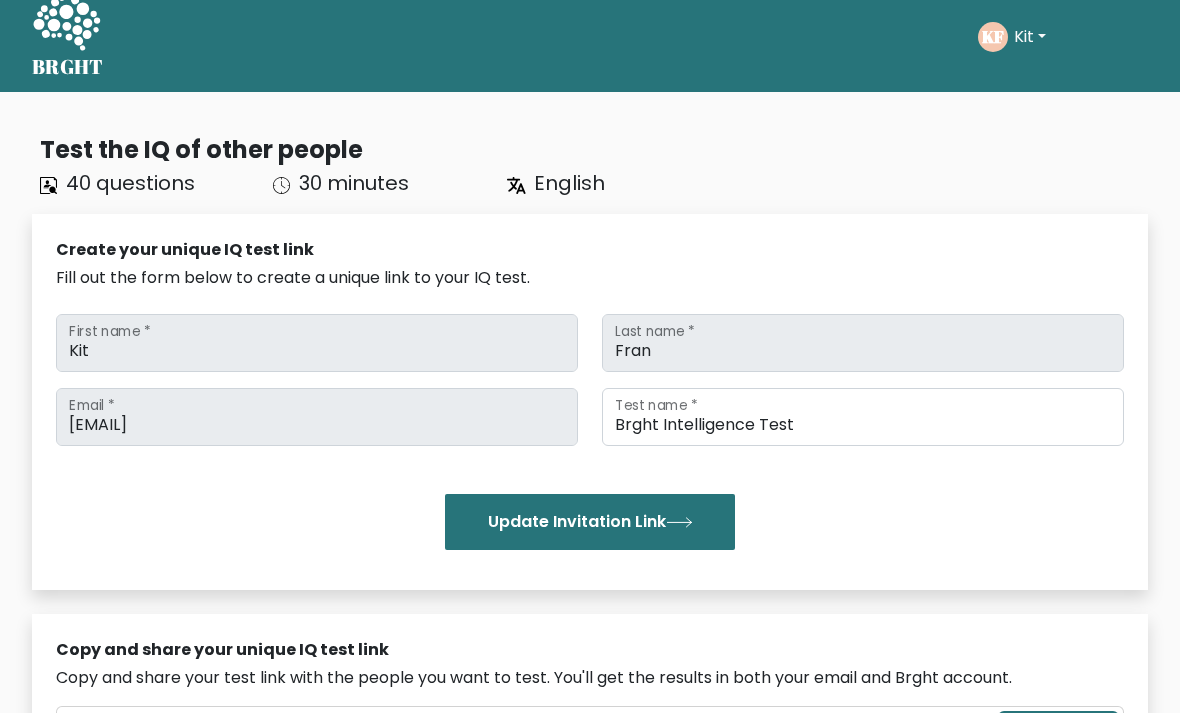 scroll, scrollTop: 141, scrollLeft: 0, axis: vertical 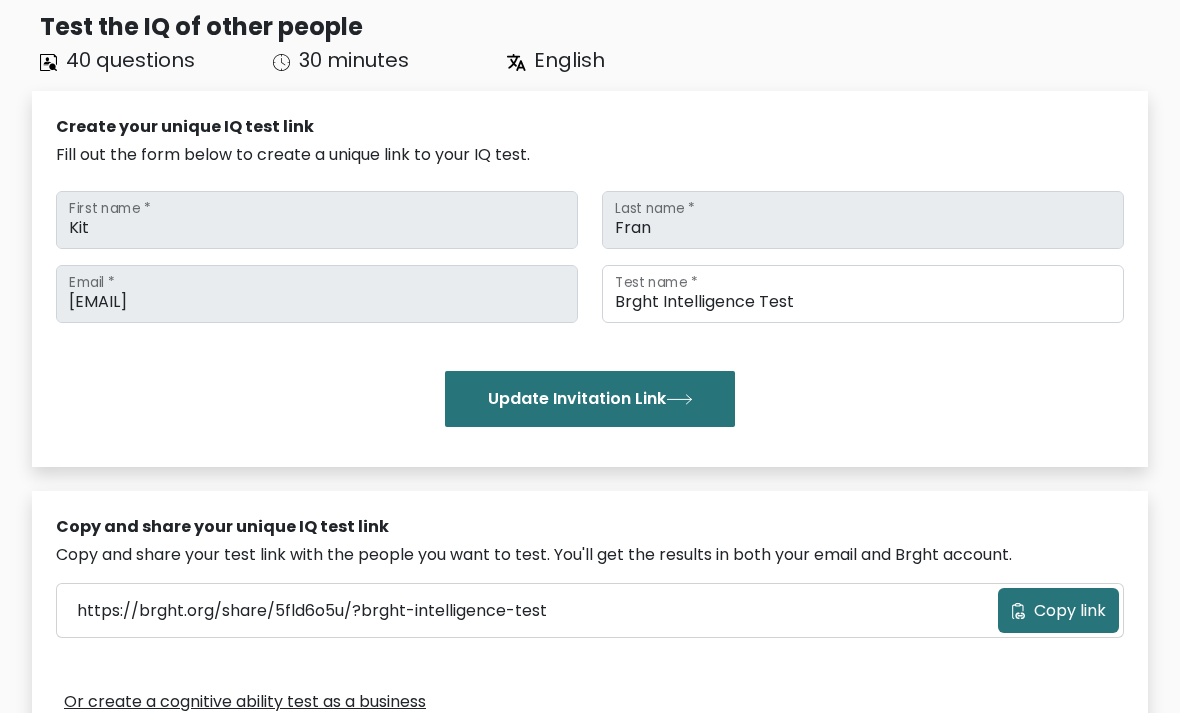 click 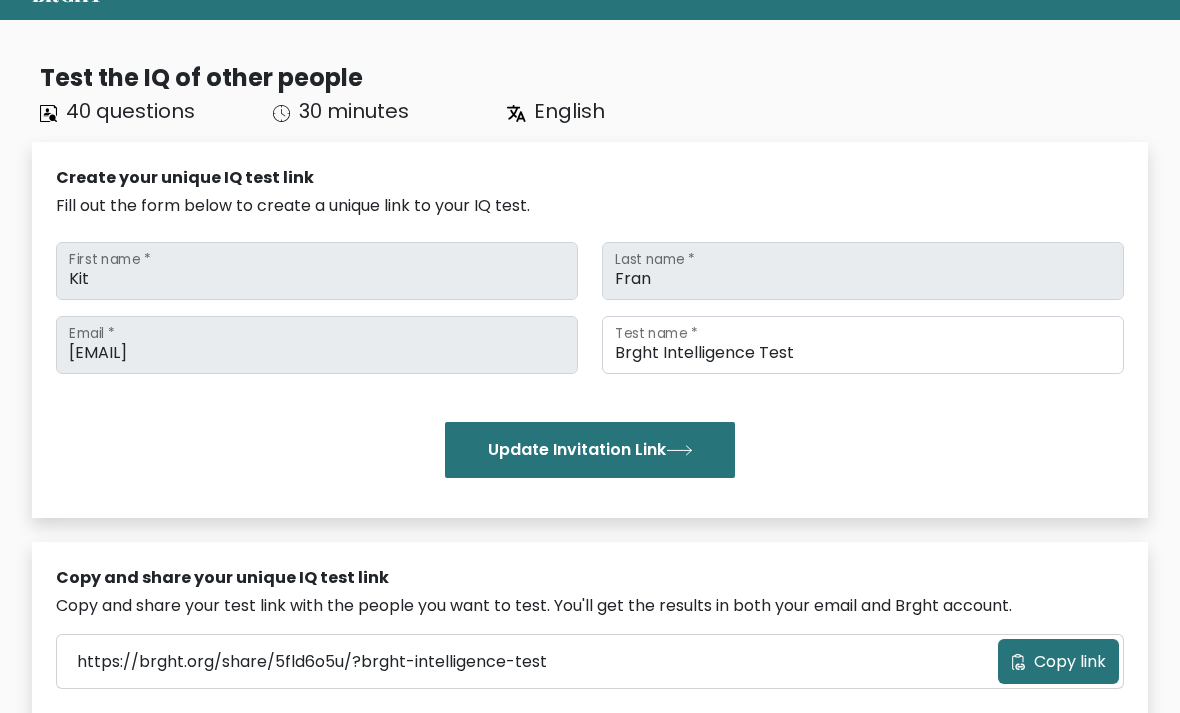 scroll, scrollTop: 101, scrollLeft: 0, axis: vertical 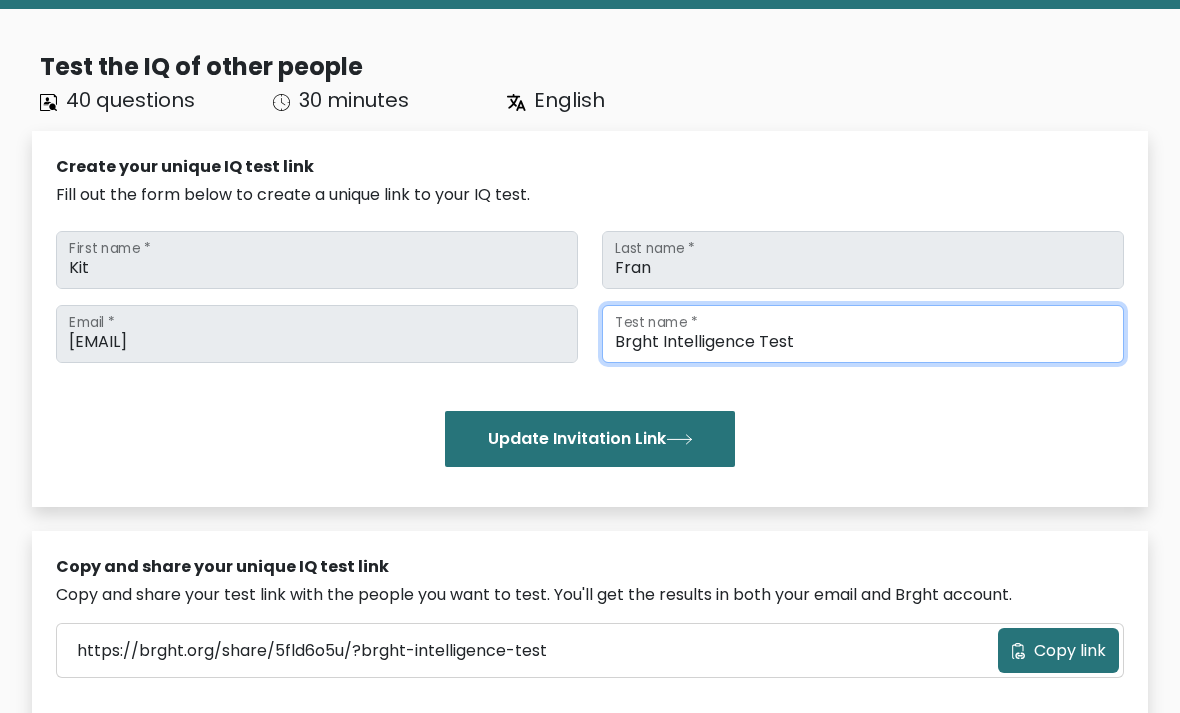 click on "Brght Intelligence Test" at bounding box center [863, 334] 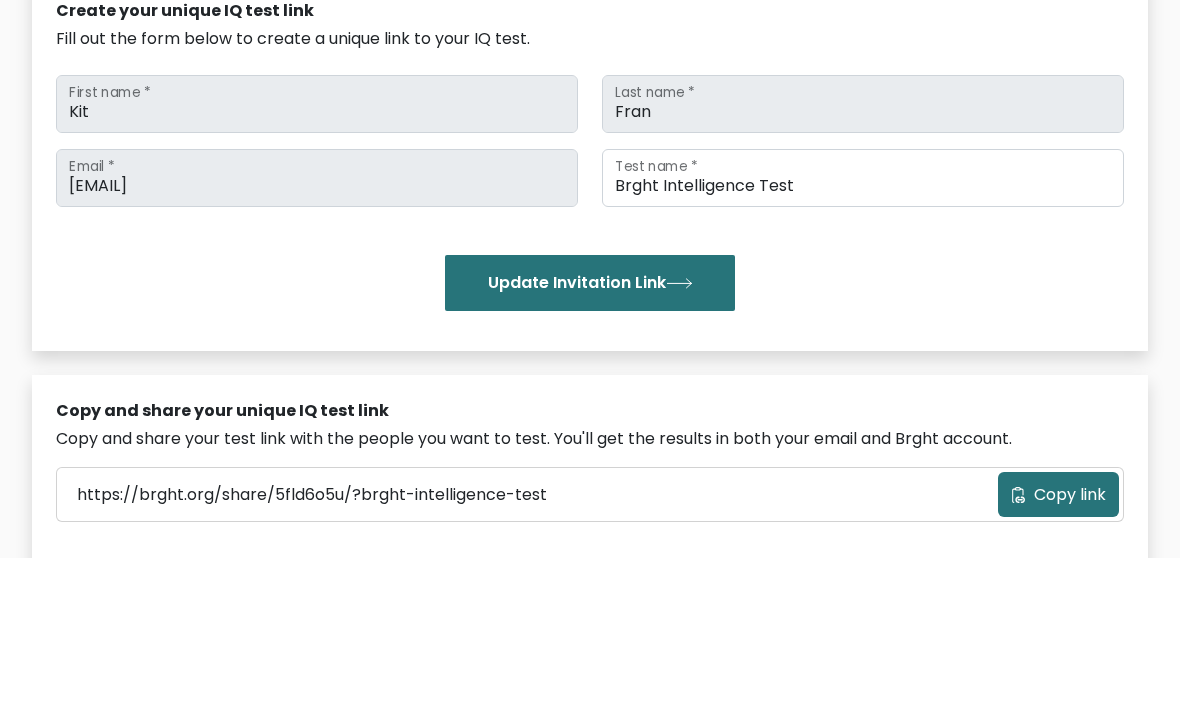 click on "Update Invitation Link" at bounding box center (590, 439) 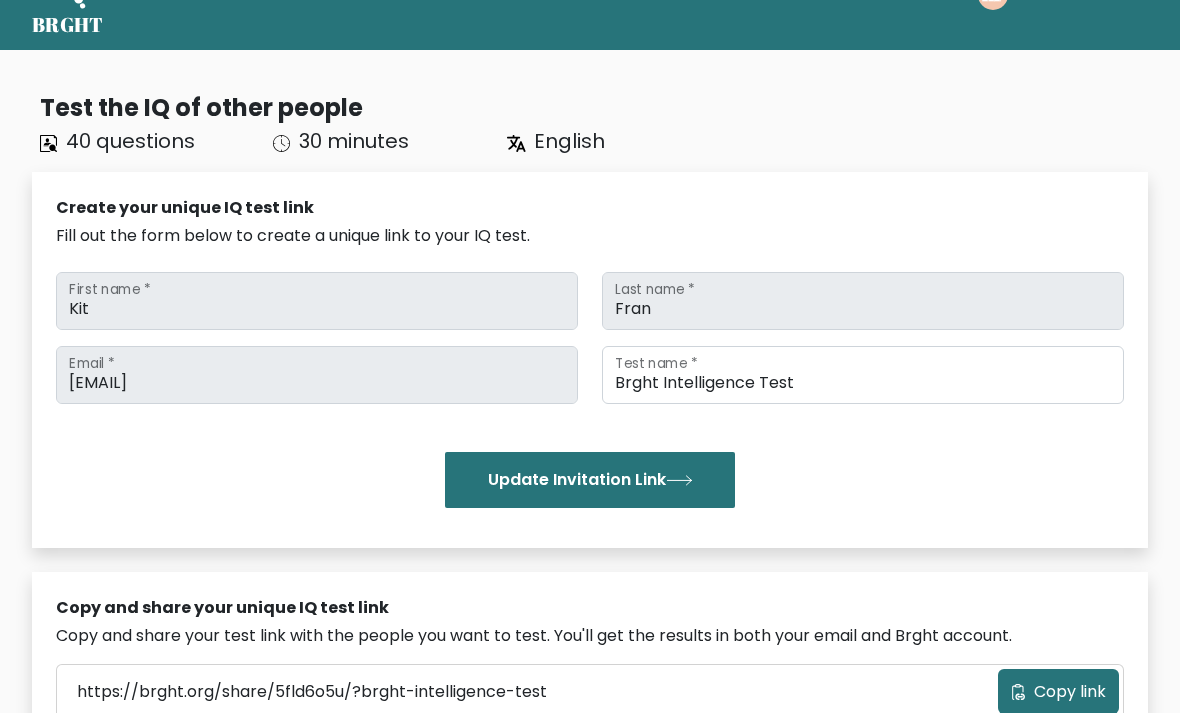 scroll, scrollTop: 0, scrollLeft: 0, axis: both 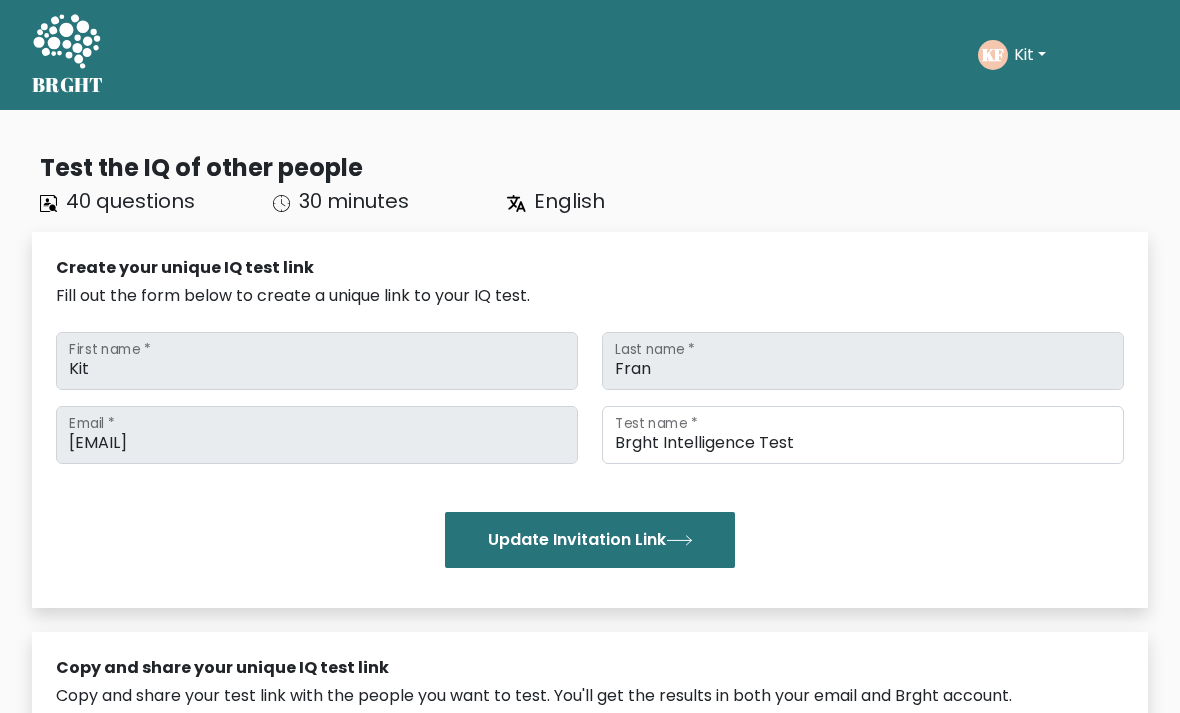 click on "Kit" at bounding box center [1030, 55] 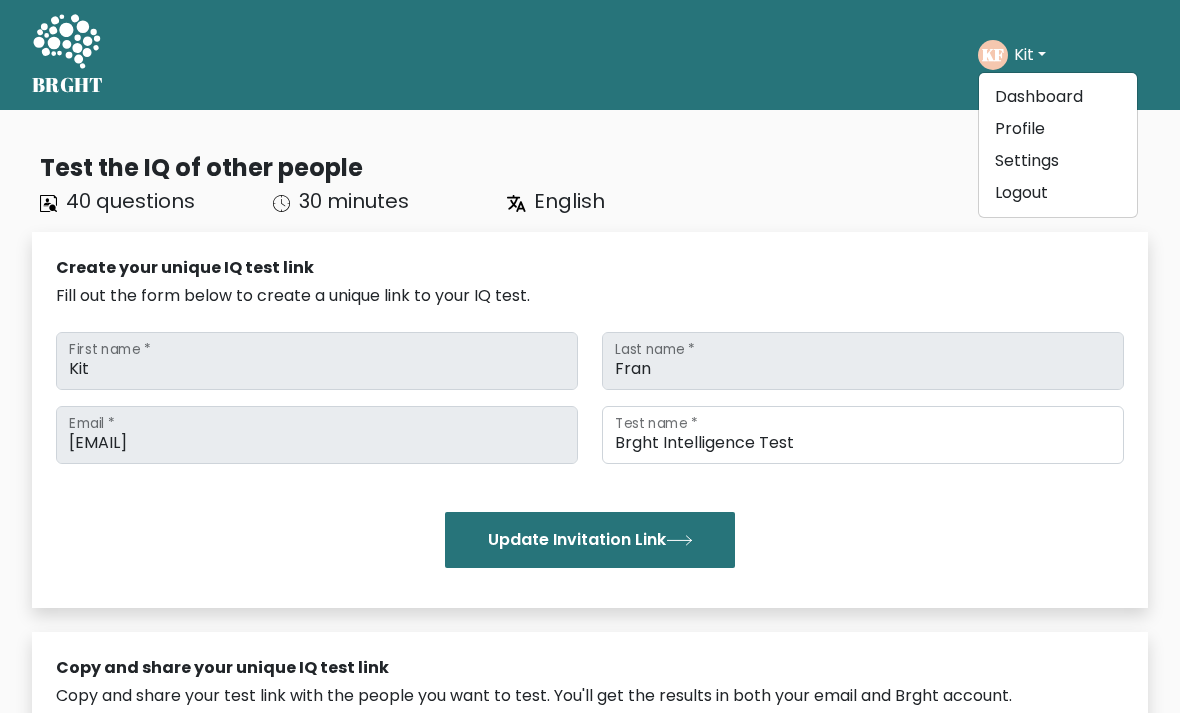 click on "Fill out the form below to create a unique link to your IQ test." at bounding box center (590, 296) 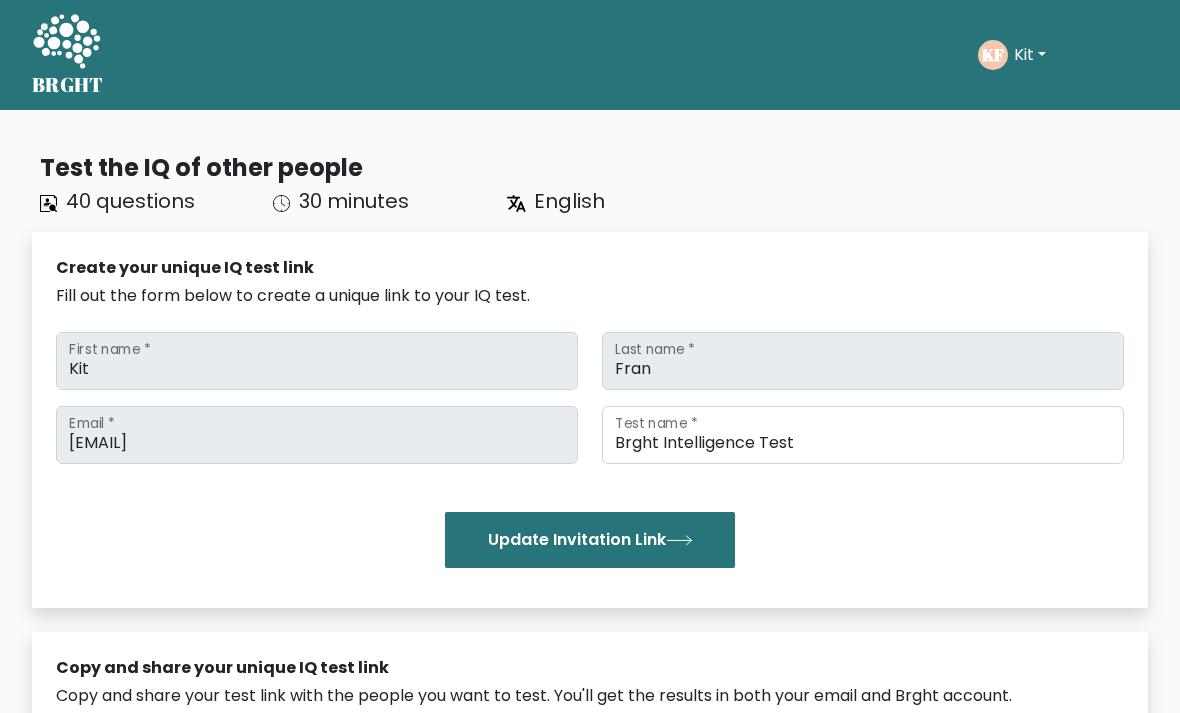 click on "Update Invitation Link" at bounding box center (590, 540) 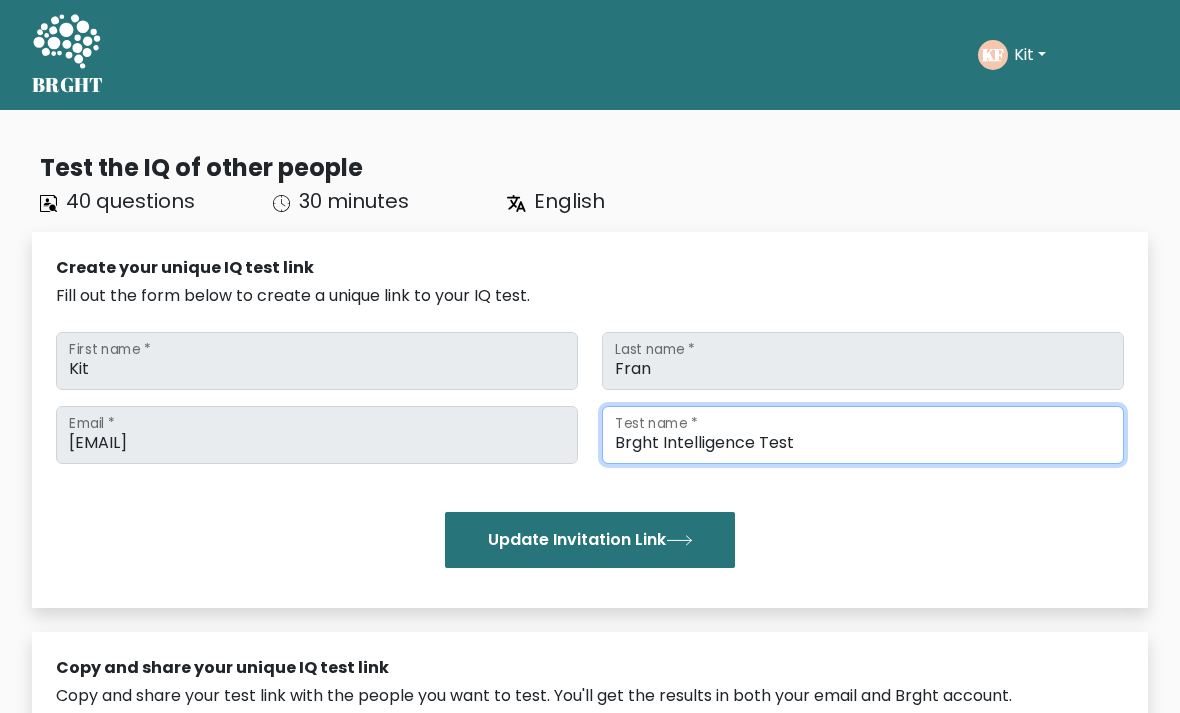 click on "Brght Intelligence Test" at bounding box center [863, 435] 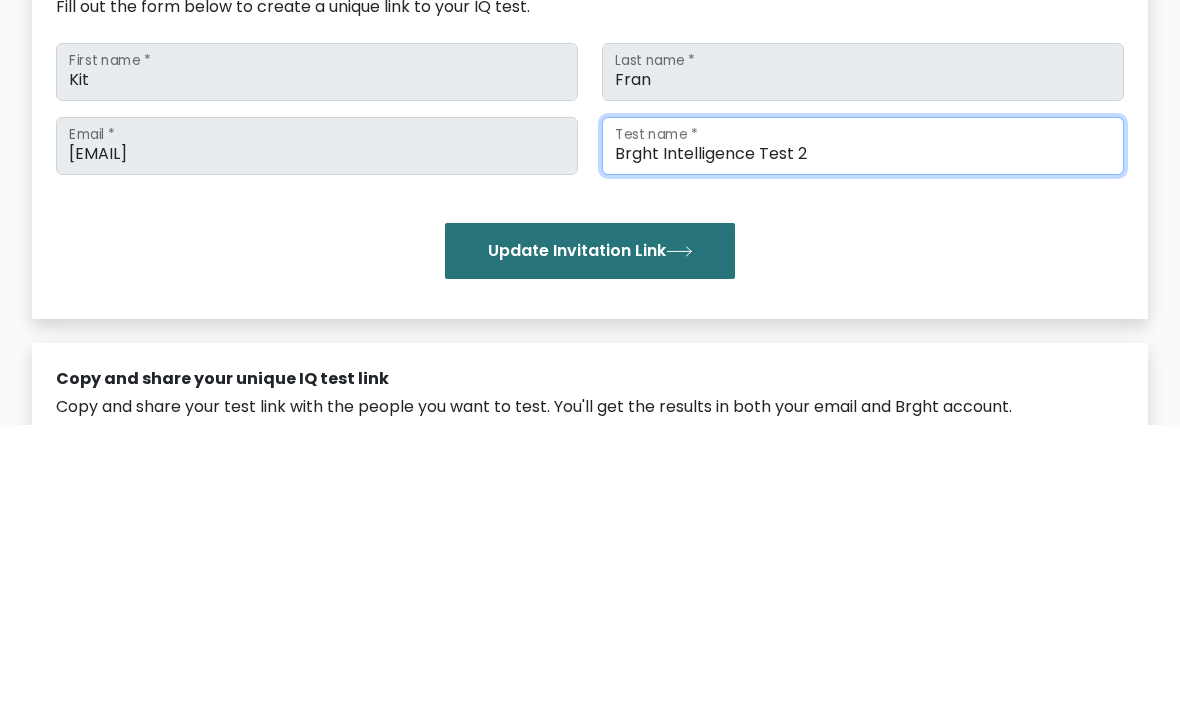 type on "Brght Intelligence Test 2" 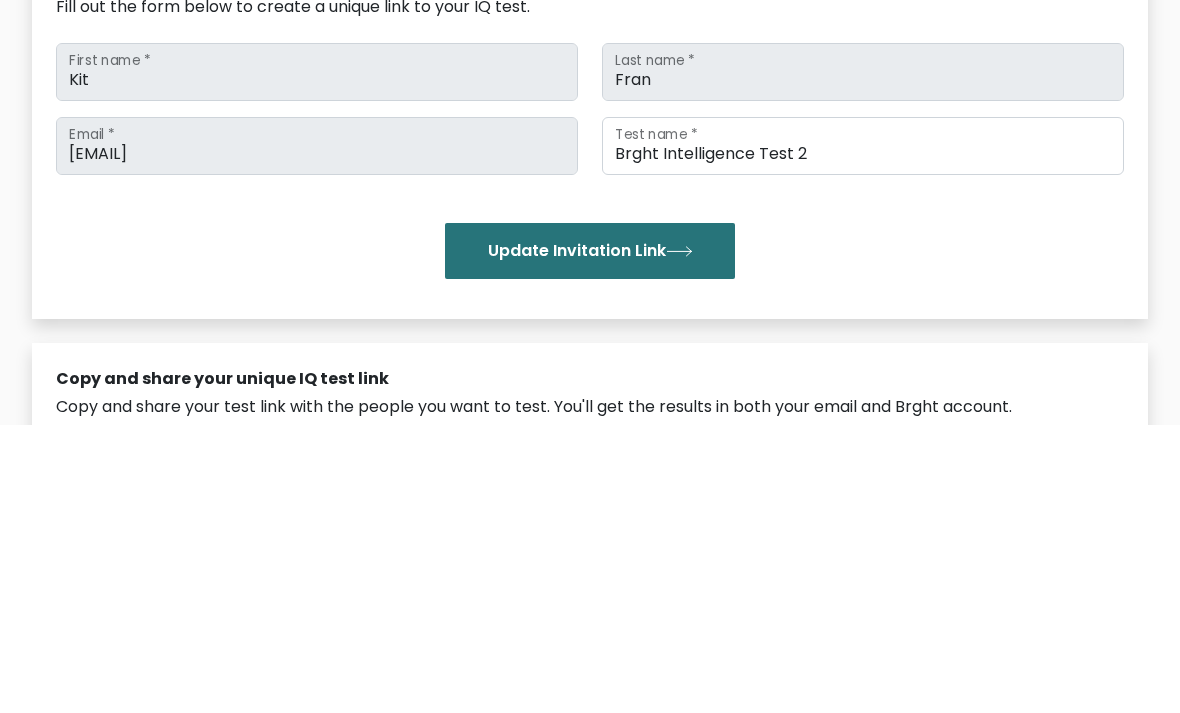 click on "Update Invitation Link" at bounding box center [590, 540] 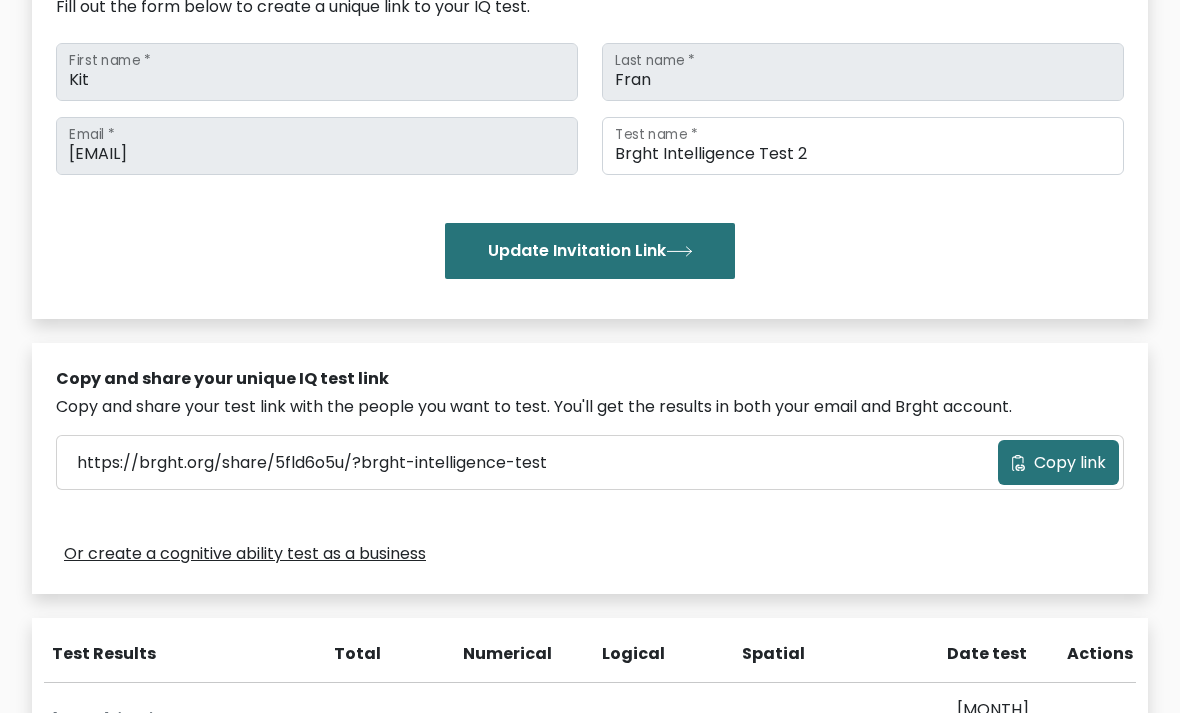 click on "Update Invitation Link" at bounding box center (590, 251) 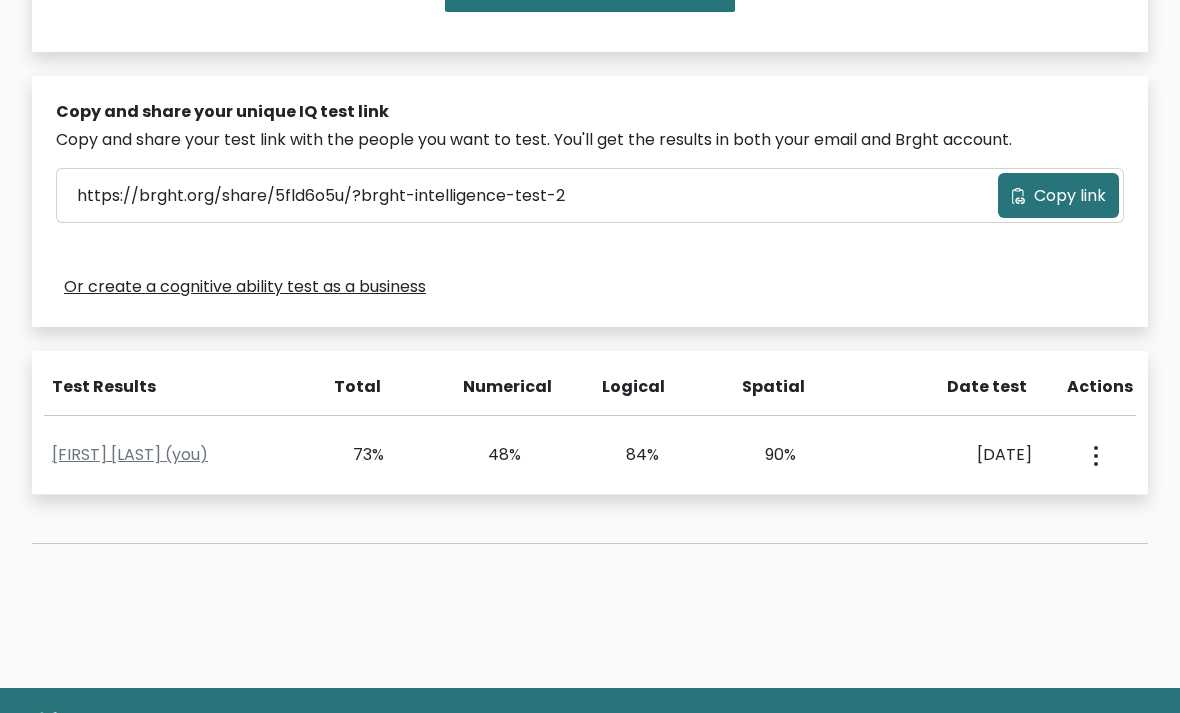scroll, scrollTop: 540, scrollLeft: 0, axis: vertical 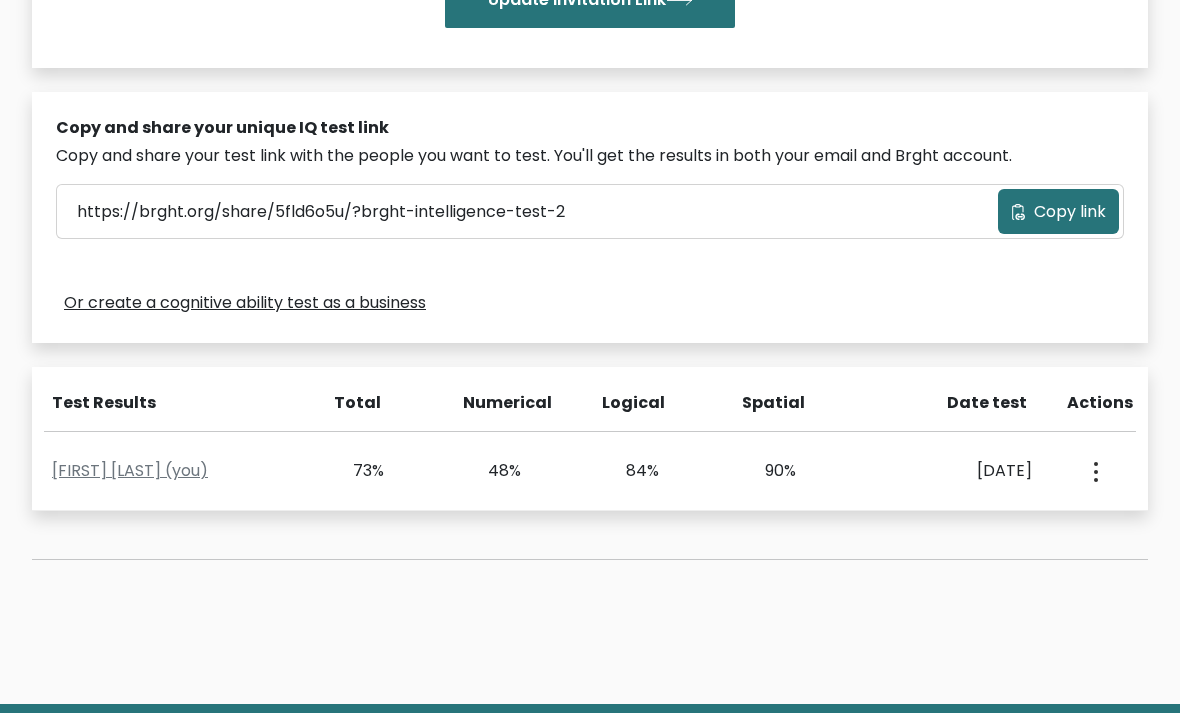 click on "[FIRST] [LAST] (you)" at bounding box center (130, 470) 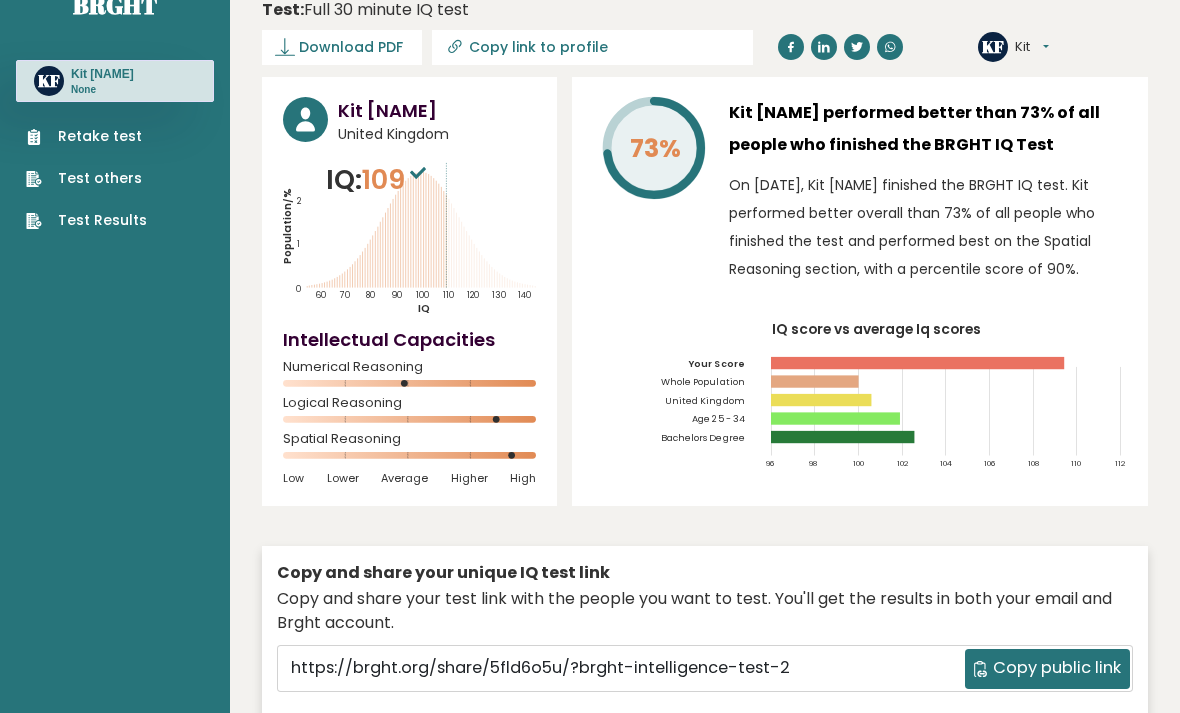 scroll, scrollTop: 39, scrollLeft: 0, axis: vertical 